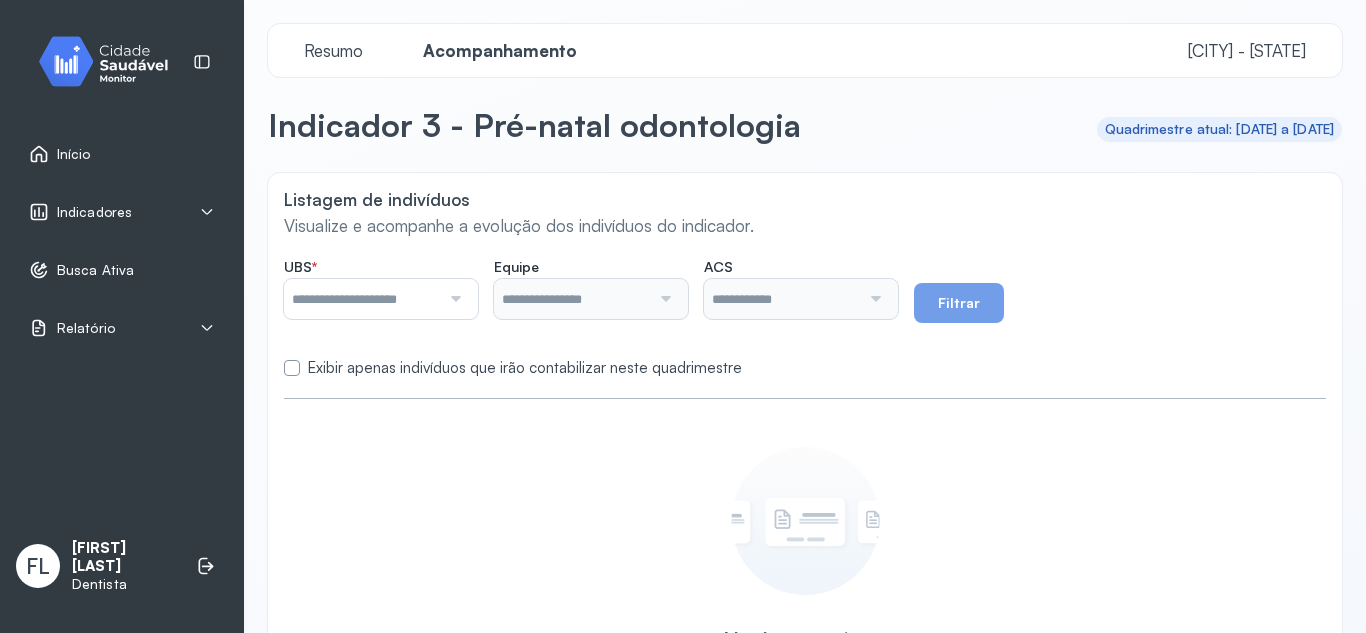 scroll, scrollTop: 0, scrollLeft: 0, axis: both 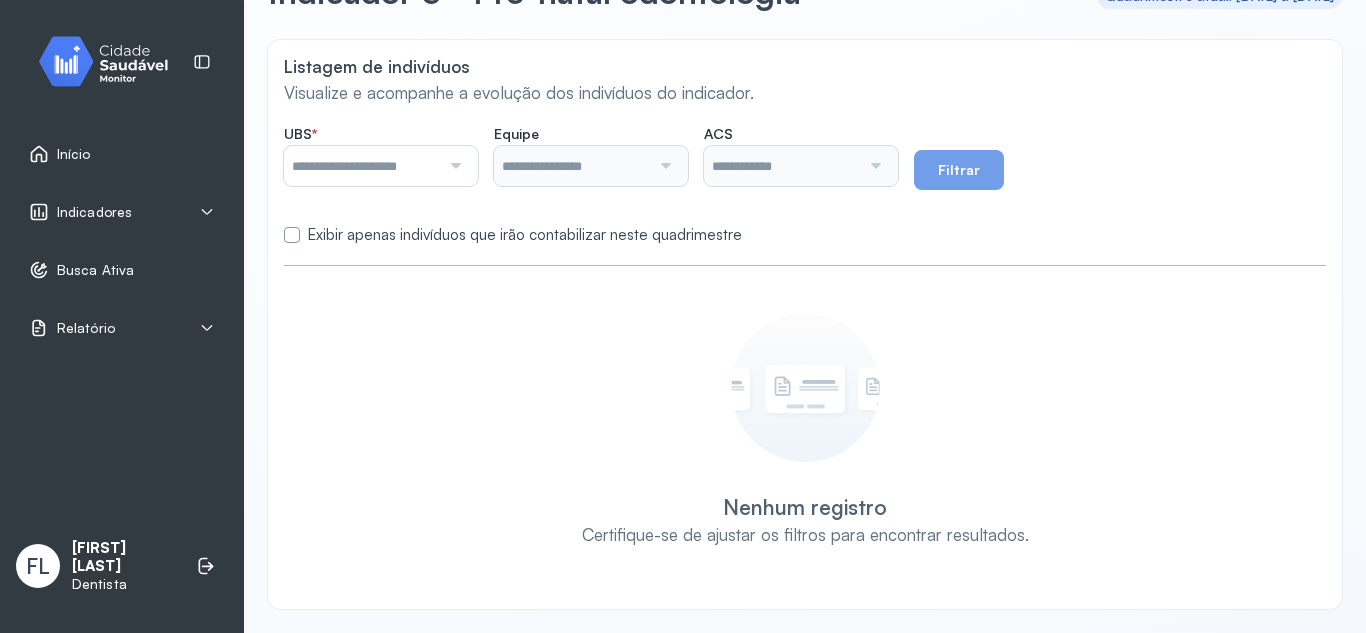 click on "Início" at bounding box center (122, 154) 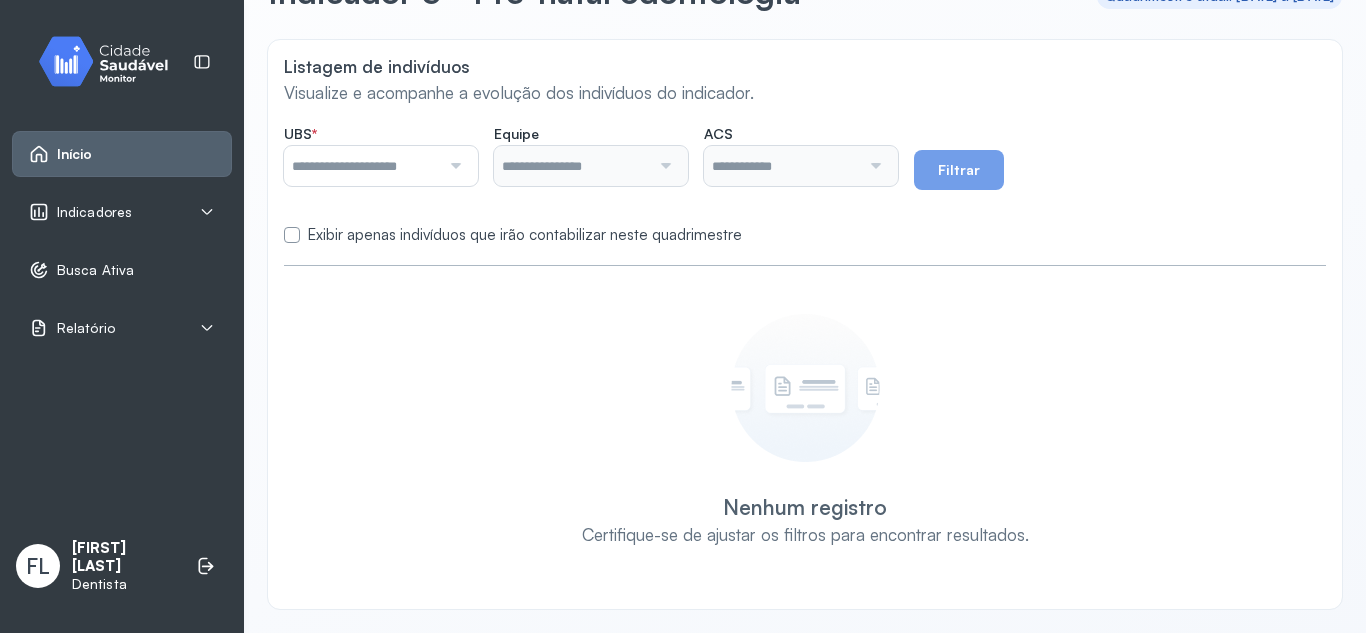 click on "Início" at bounding box center [122, 154] 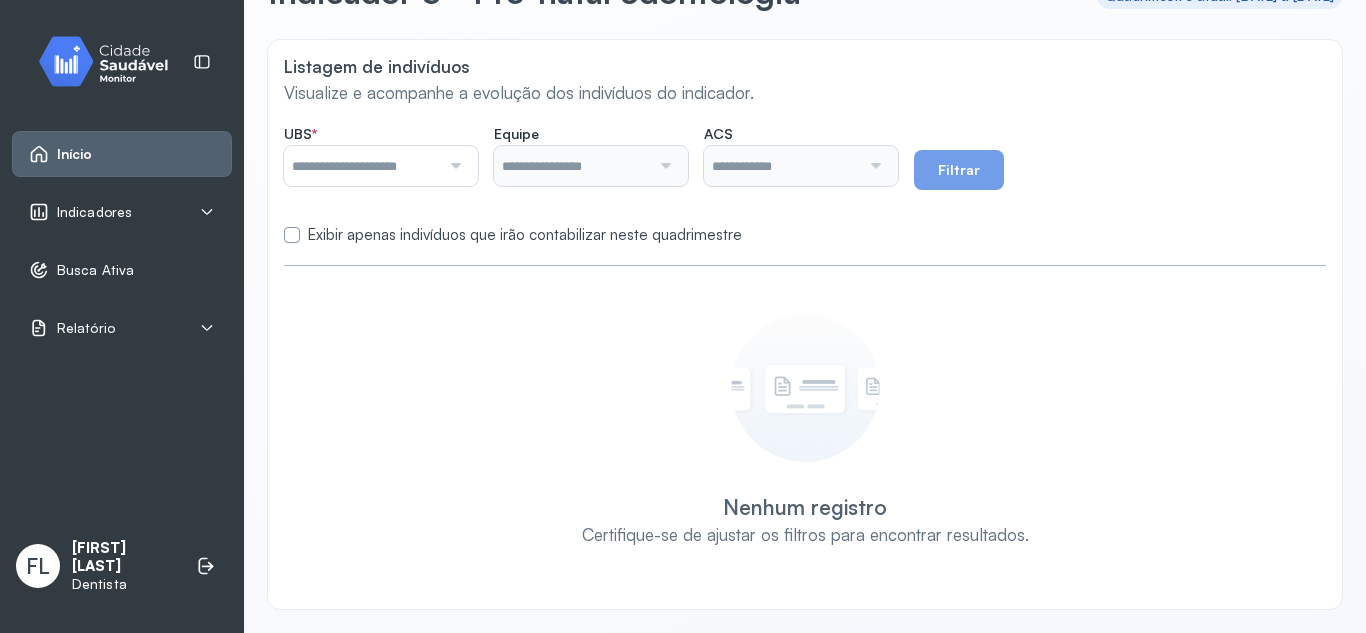 click on "Indicadores" at bounding box center (94, 212) 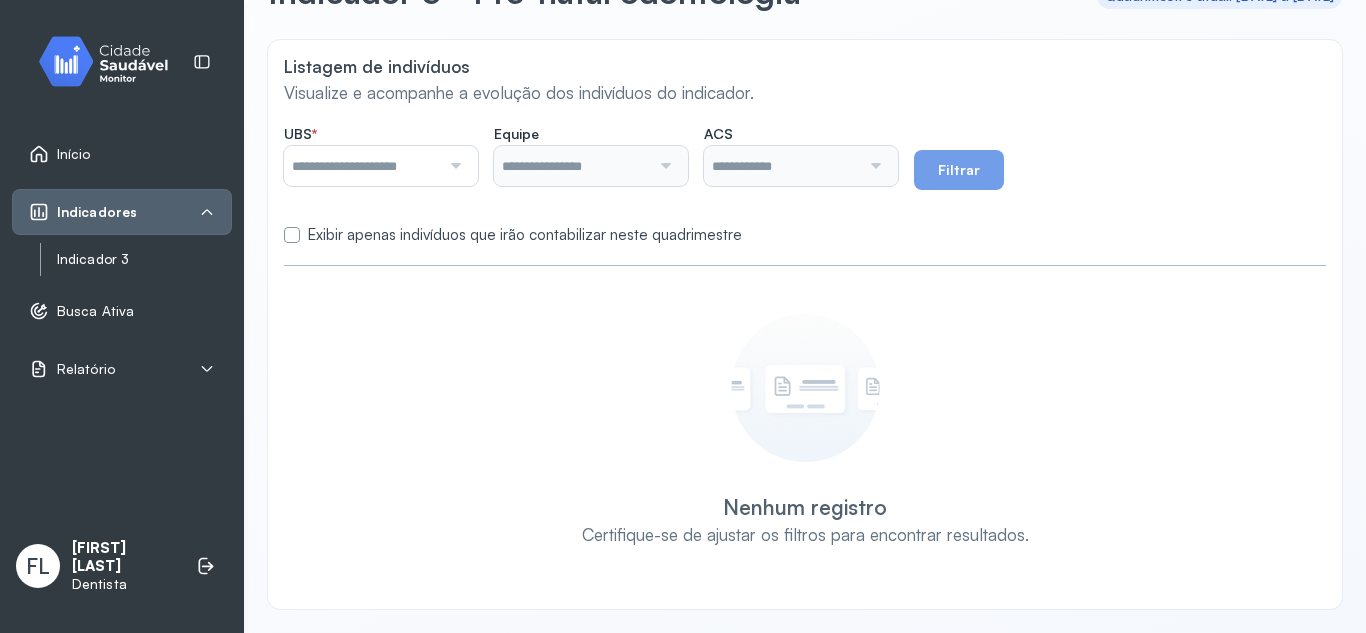 click on "Indicador 3" at bounding box center [144, 259] 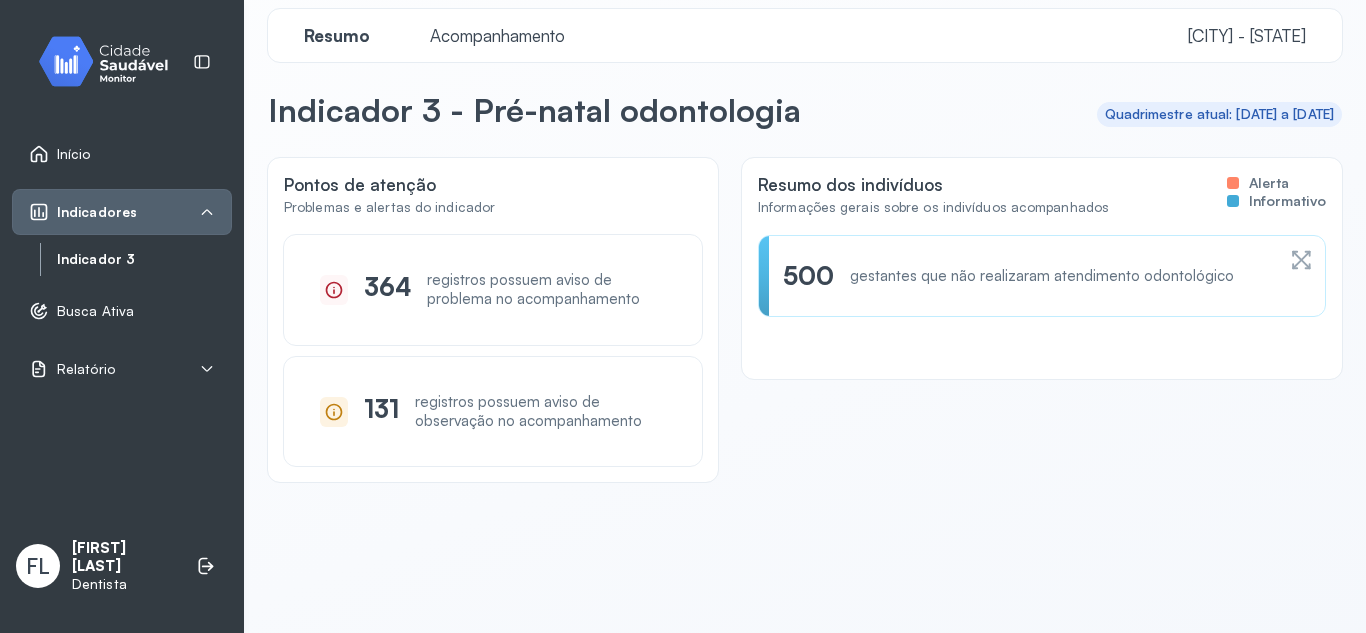 scroll, scrollTop: 0, scrollLeft: 0, axis: both 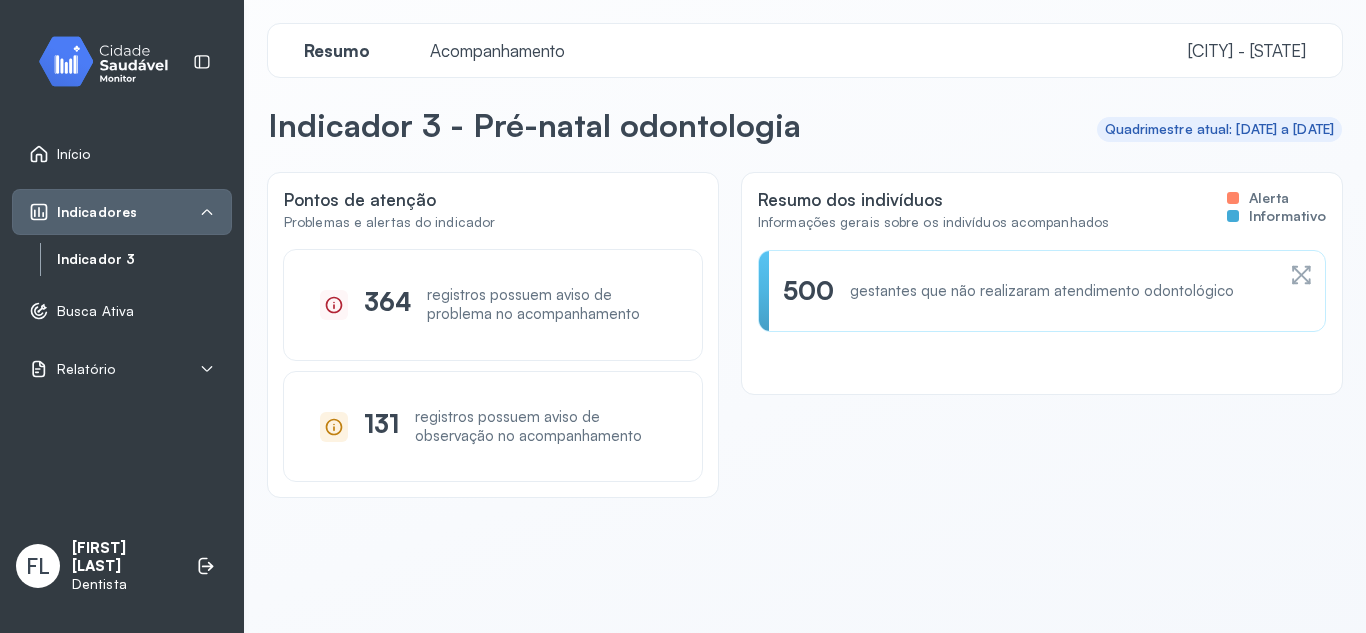 click on "Acompanhamento" at bounding box center (497, 50) 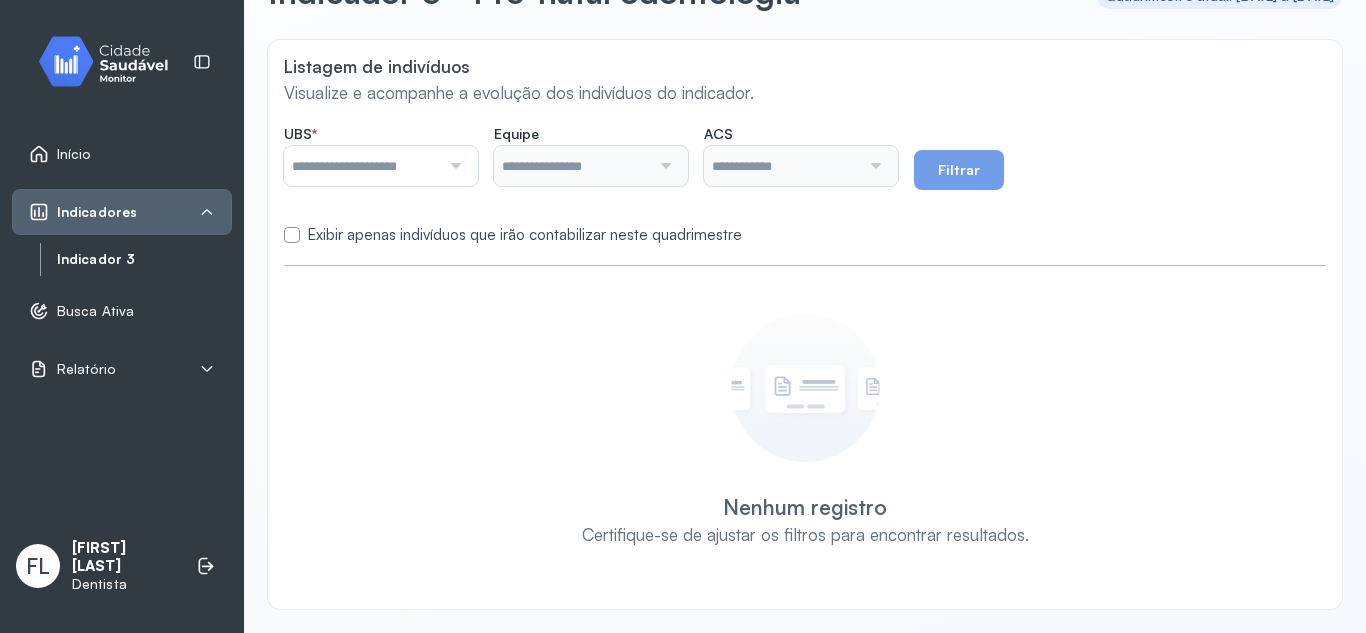 scroll, scrollTop: 33, scrollLeft: 0, axis: vertical 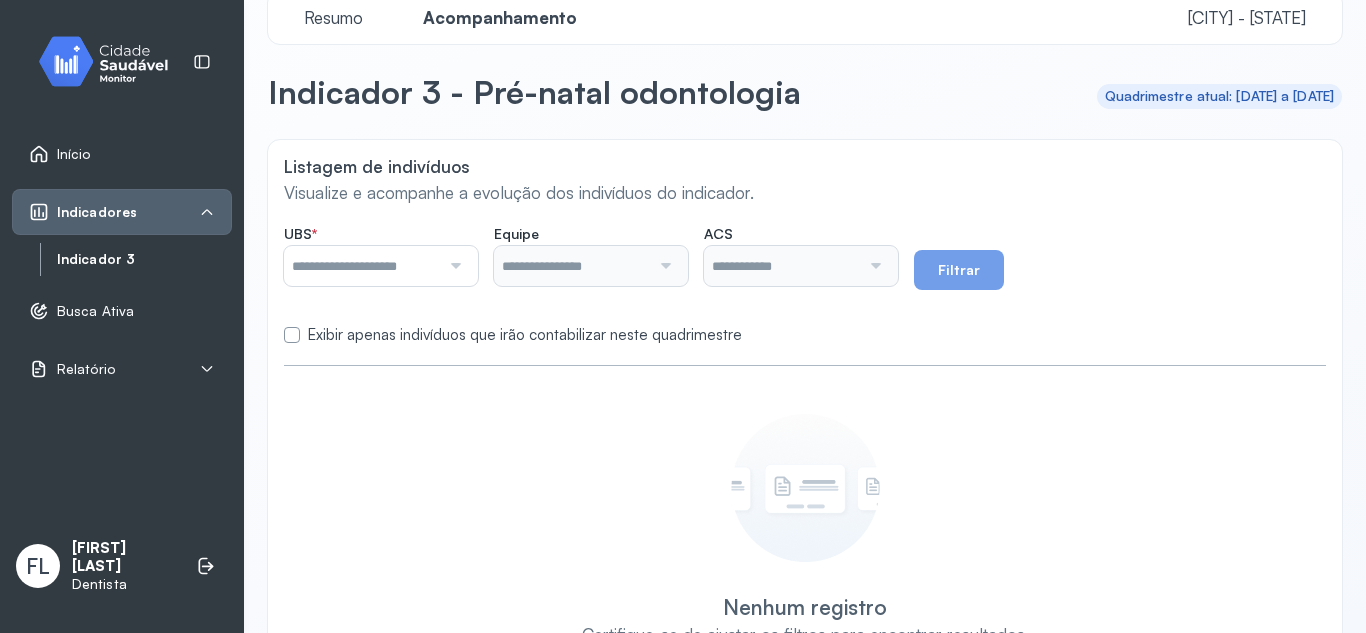 click at bounding box center (362, 266) 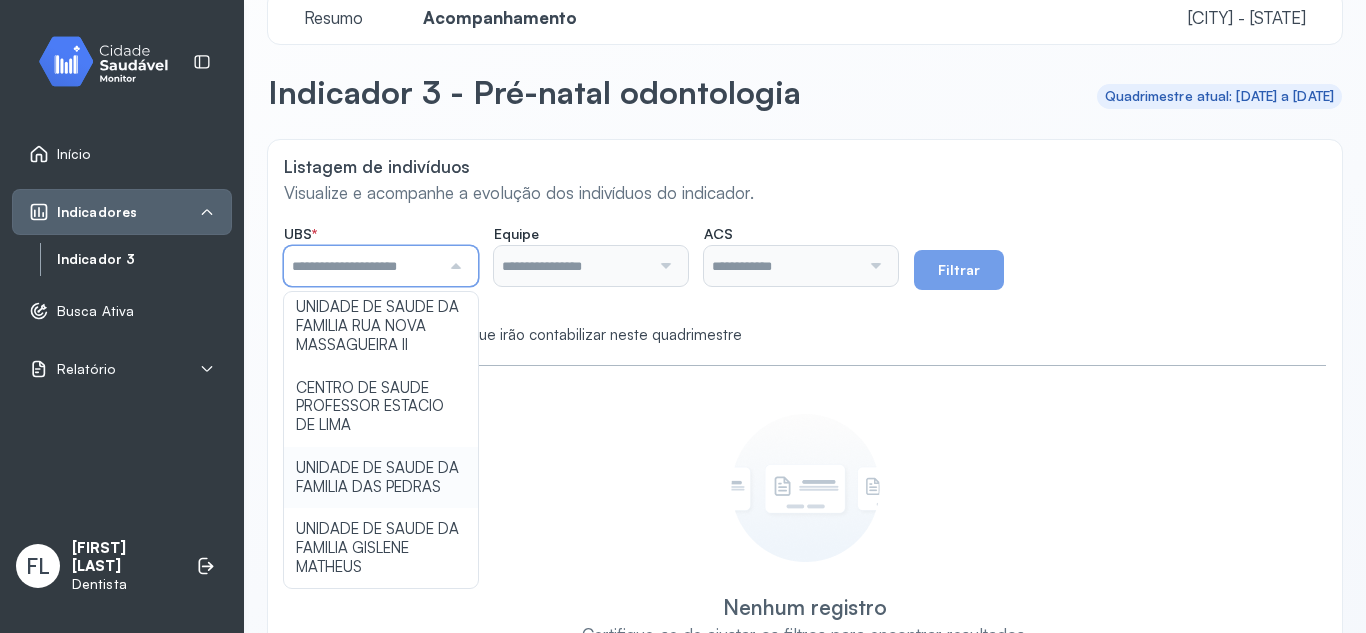 scroll, scrollTop: 1004, scrollLeft: 0, axis: vertical 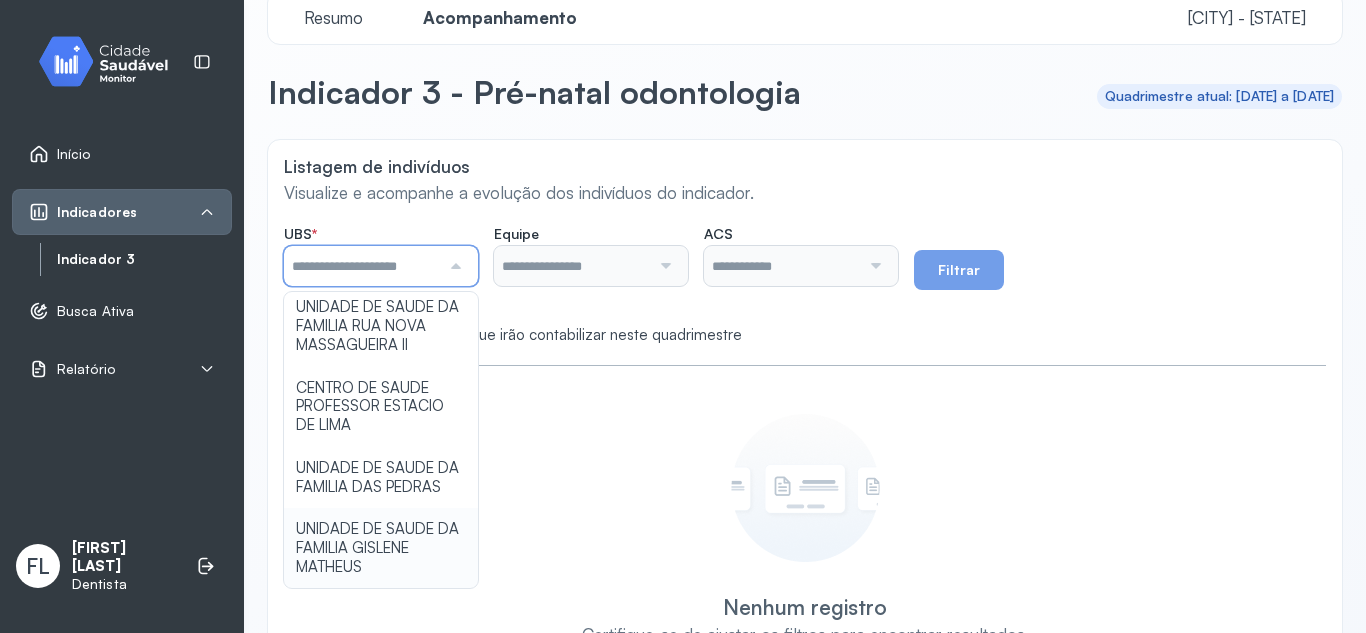 type on "**********" 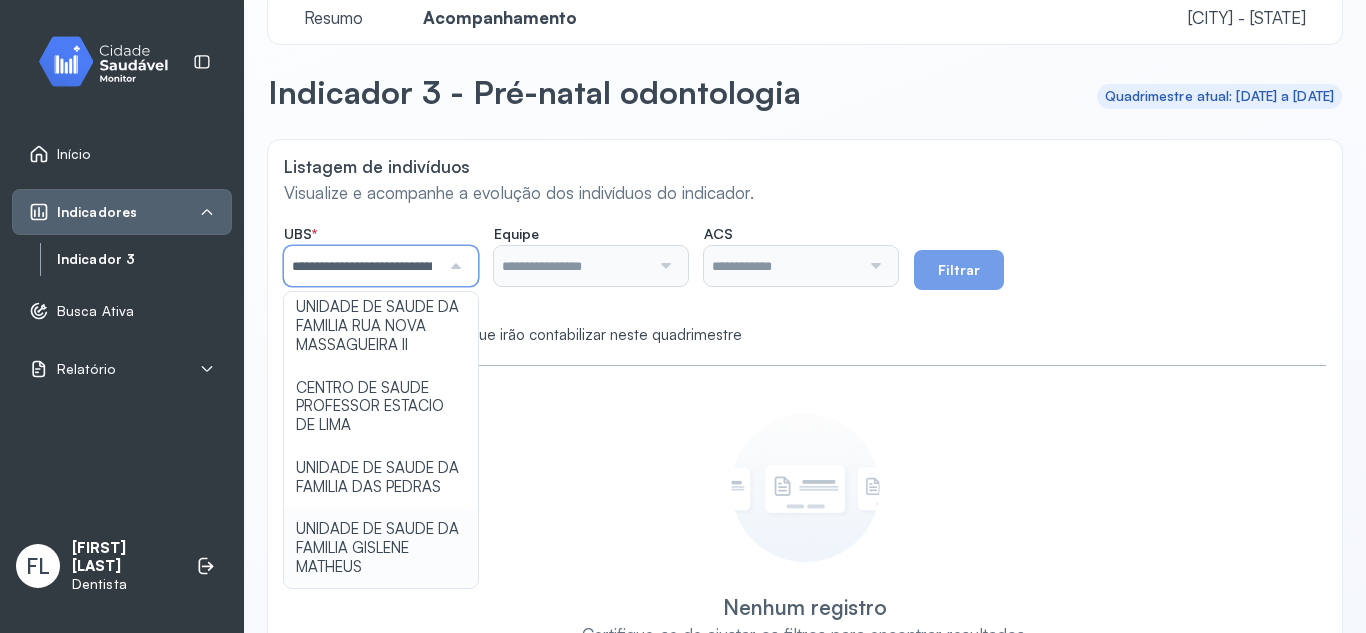 click on "**********" 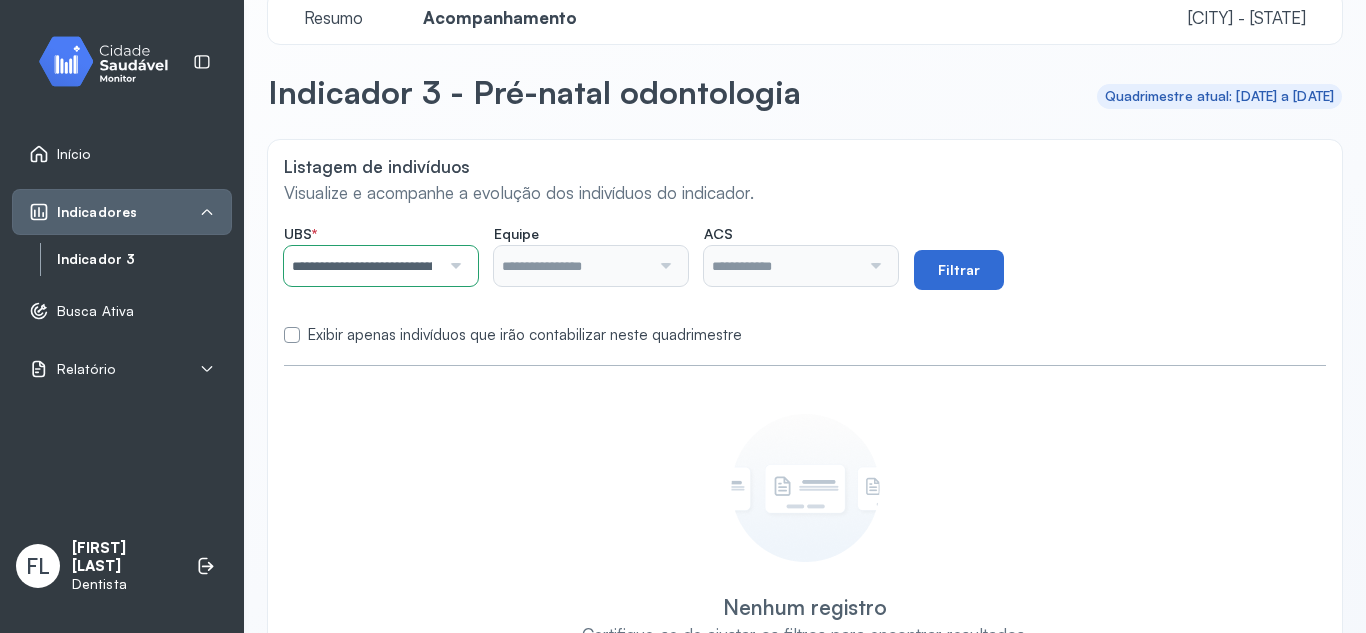 click on "Filtrar" at bounding box center (959, 270) 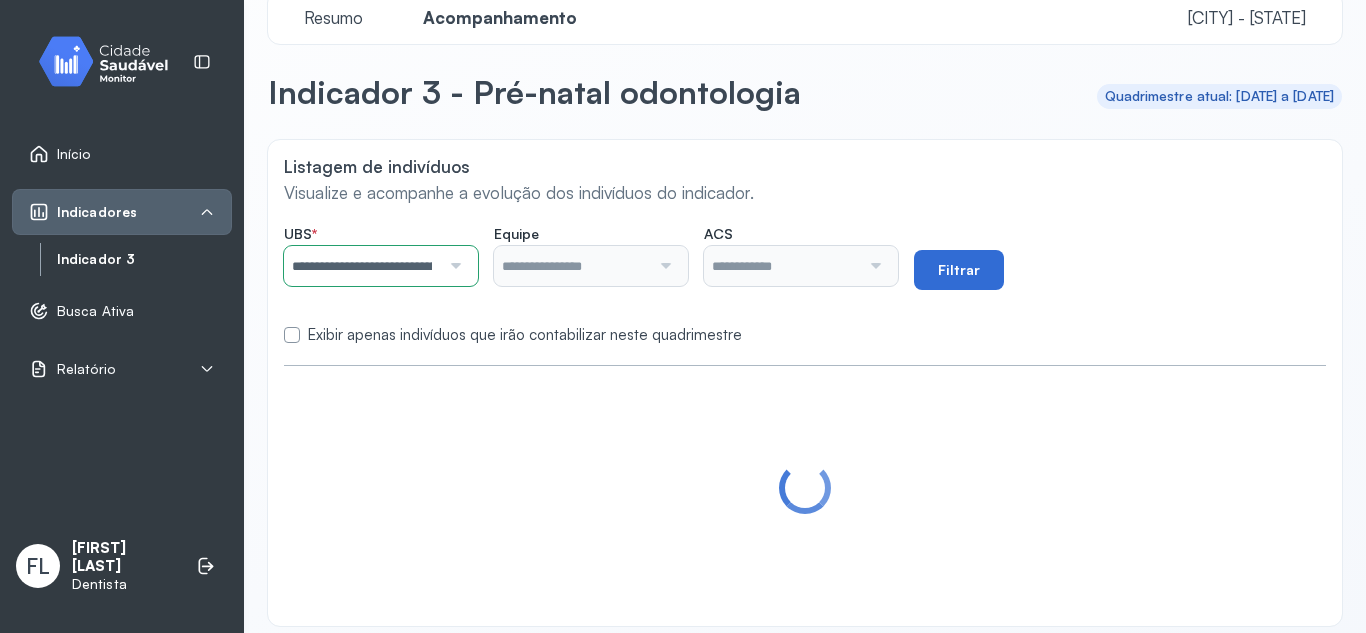 type on "**********" 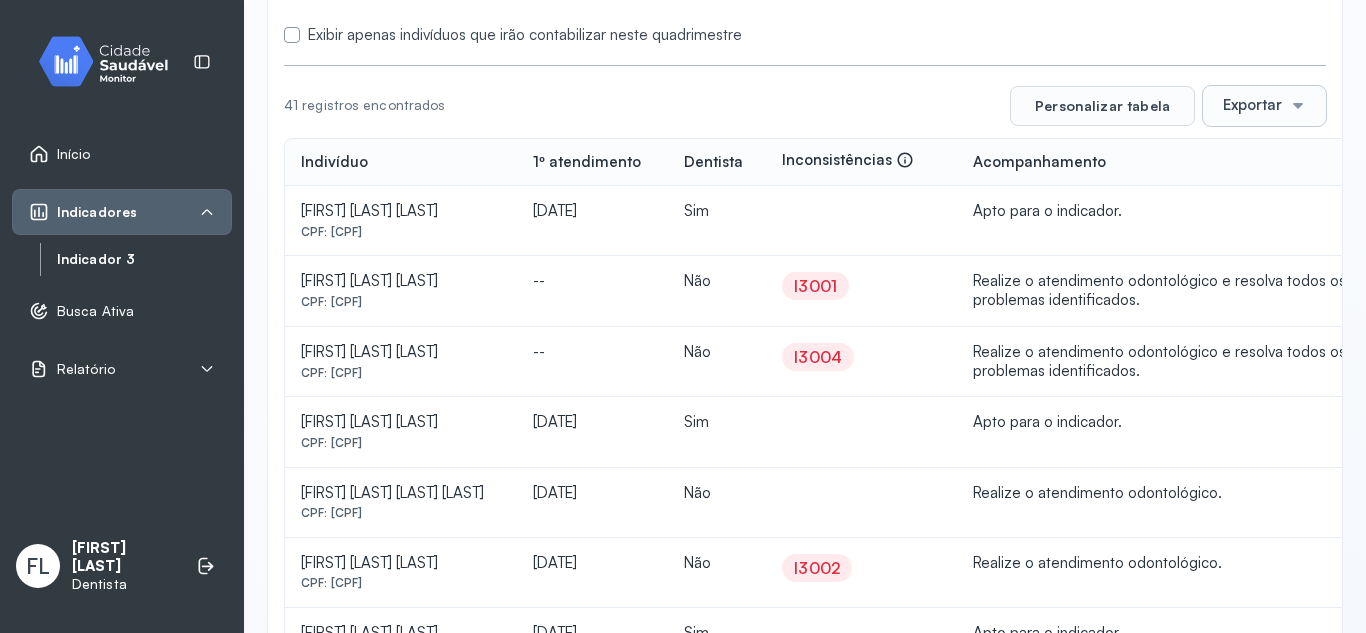 scroll, scrollTop: 433, scrollLeft: 0, axis: vertical 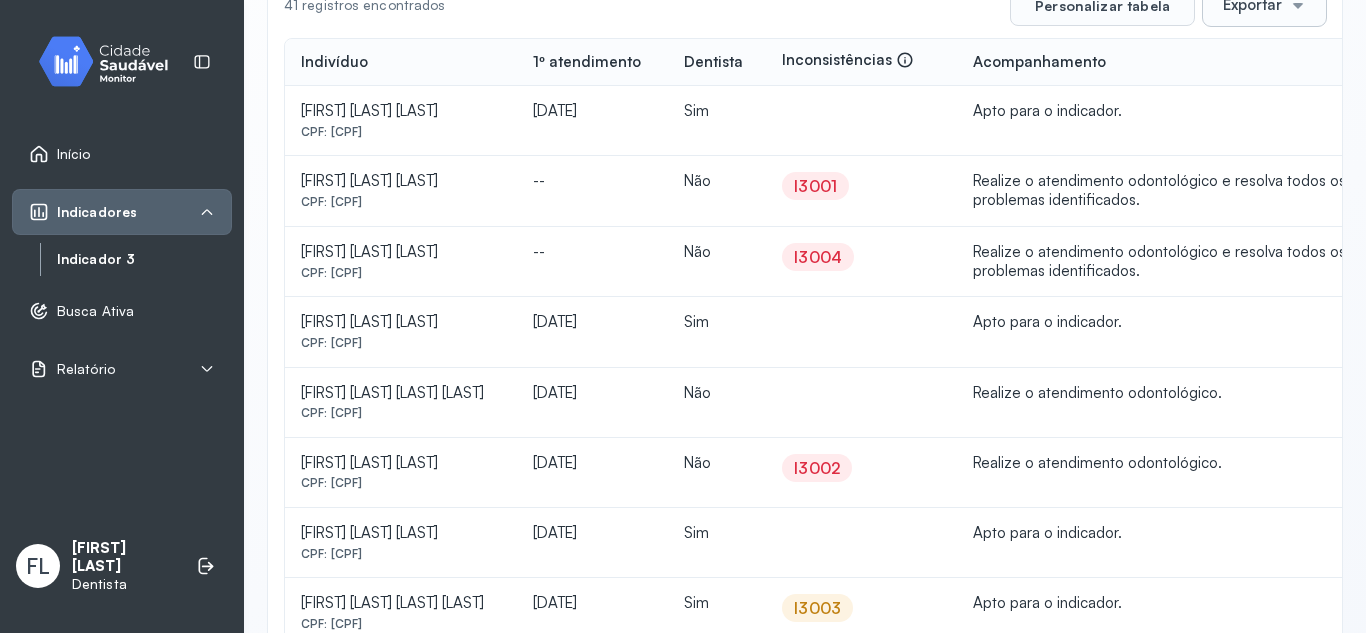 drag, startPoint x: 352, startPoint y: 116, endPoint x: 694, endPoint y: 155, distance: 344.2165 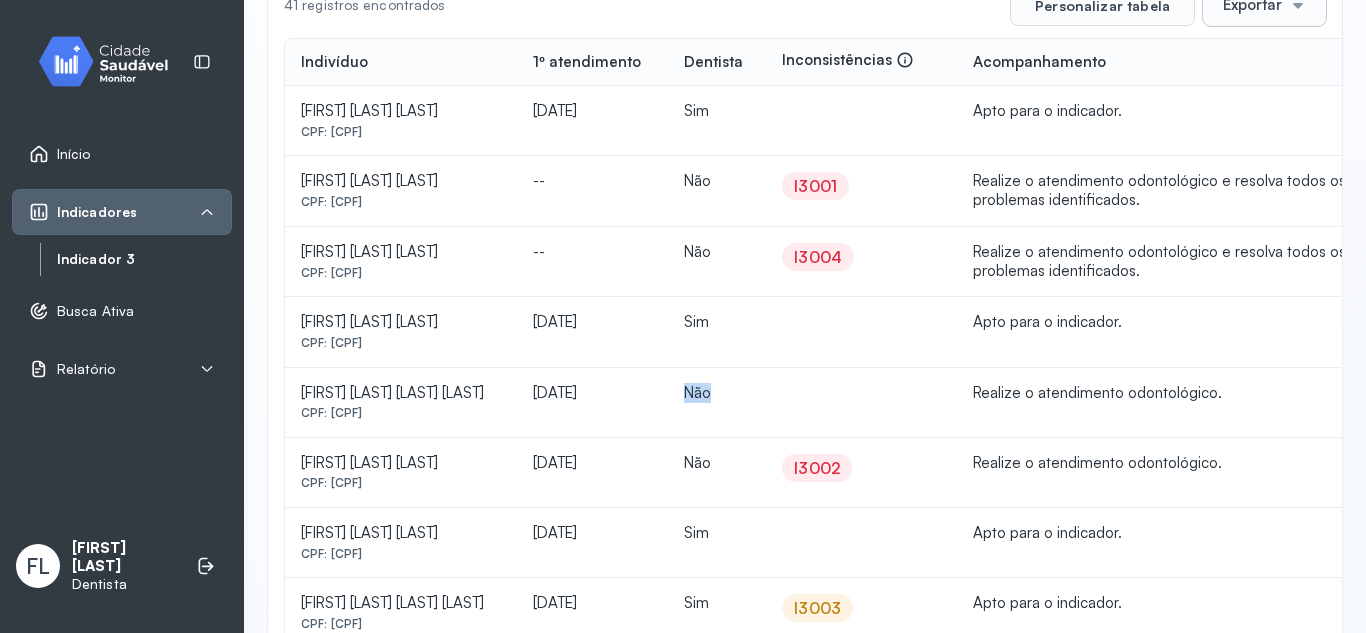 click on "Não" 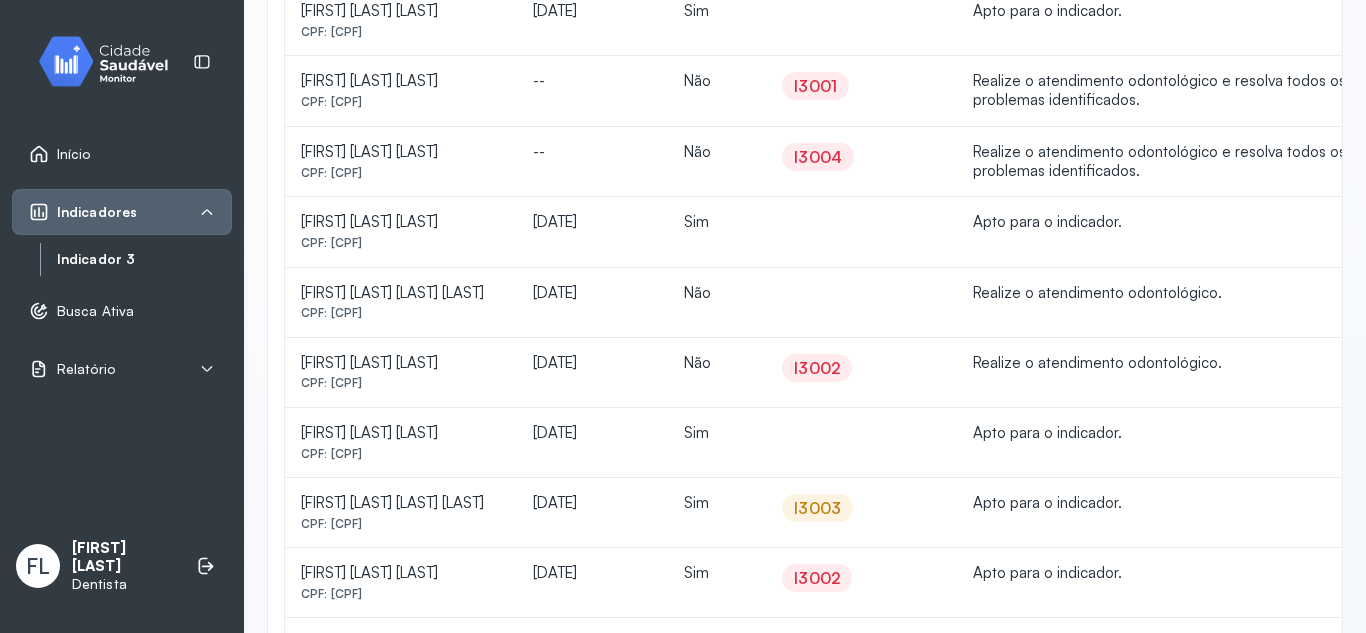 click on "Não" 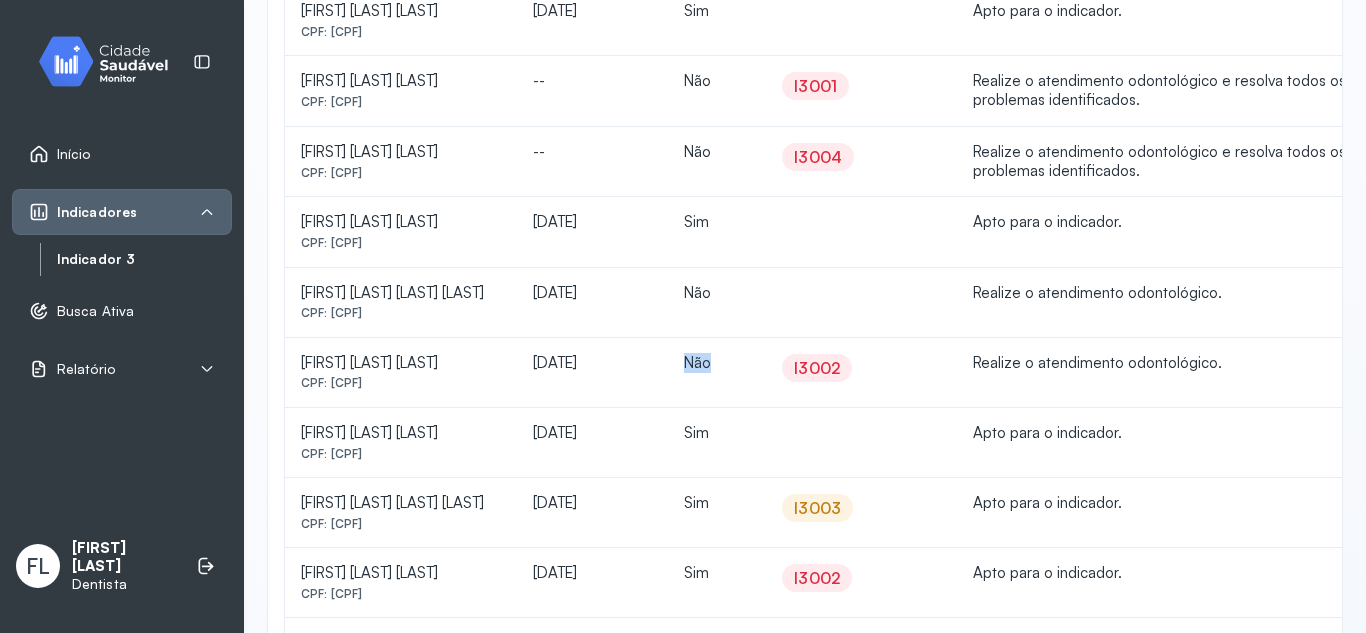 click on "Não" 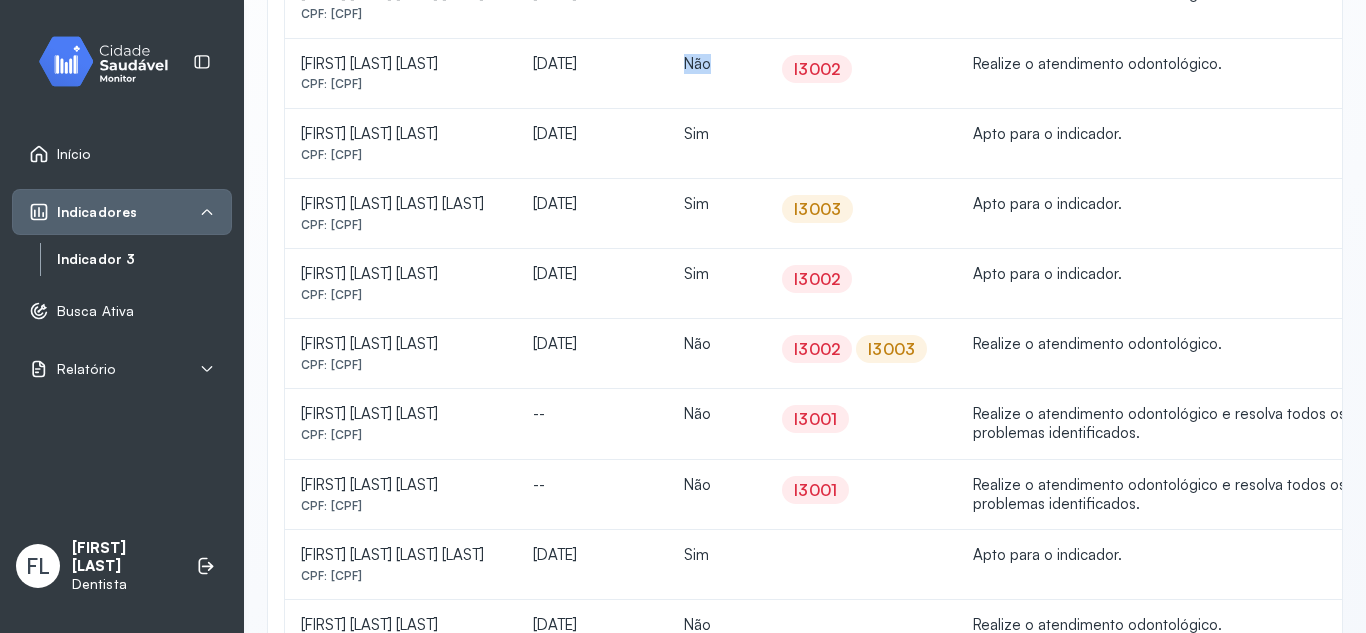 scroll, scrollTop: 833, scrollLeft: 0, axis: vertical 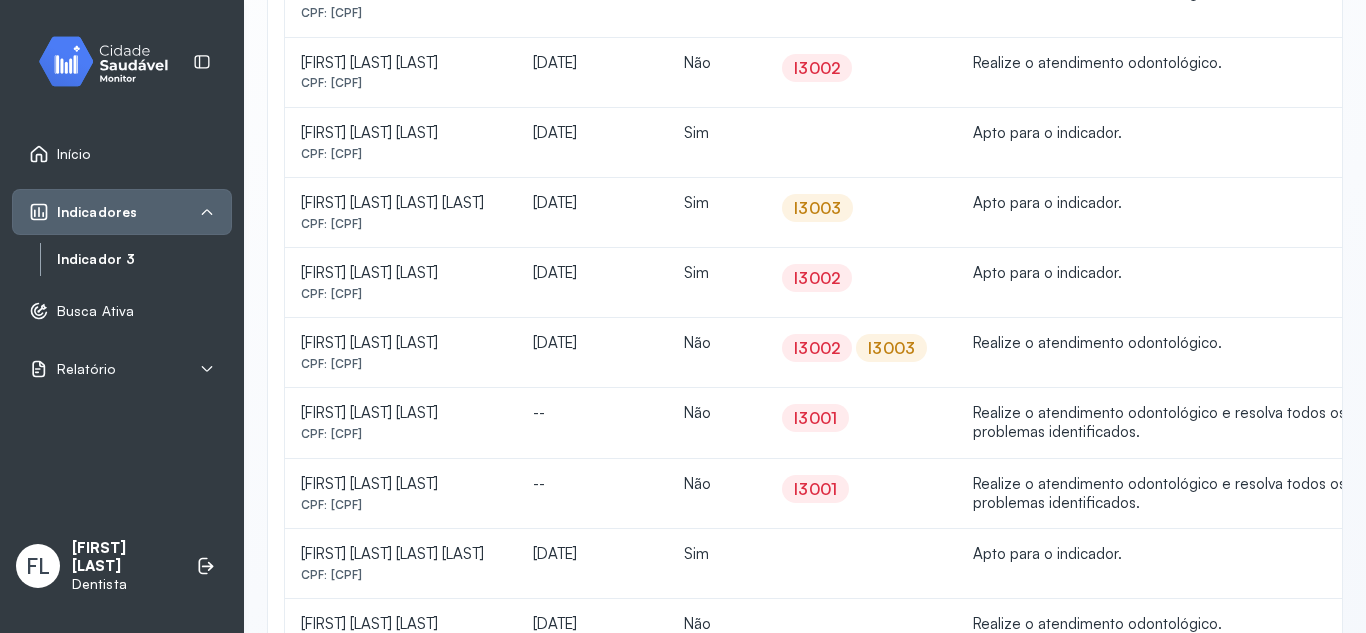 click on "Não" 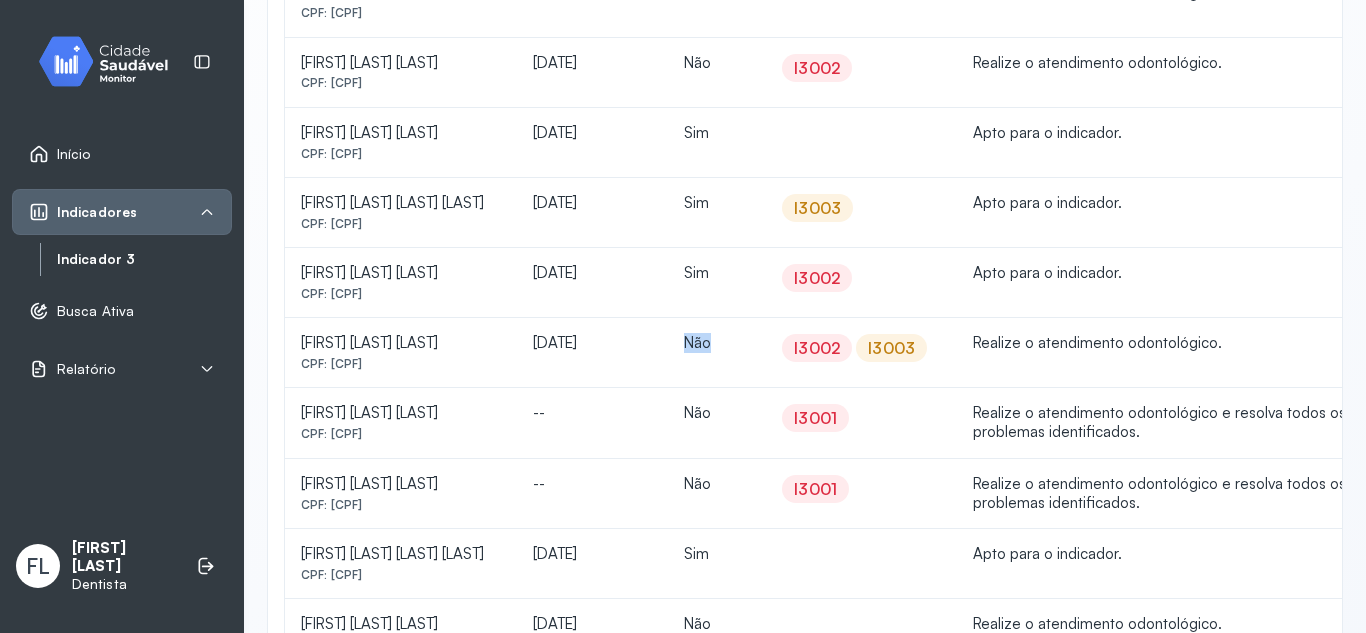 click on "Não" 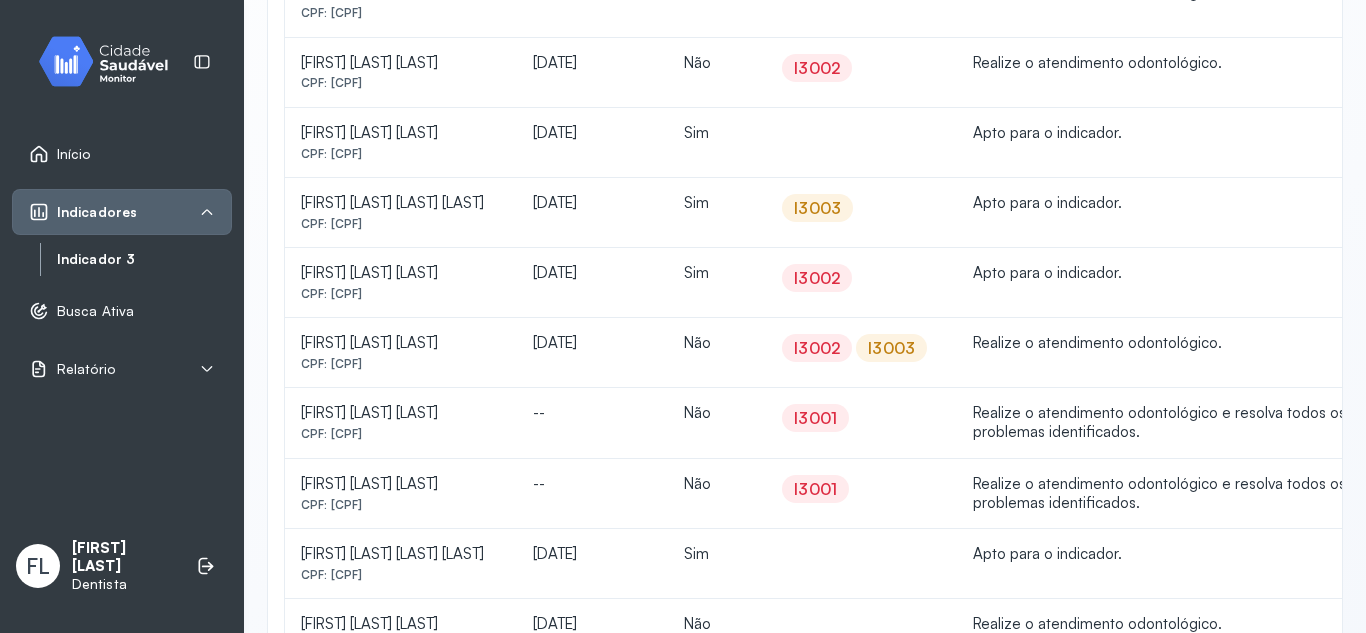 click on "Não" 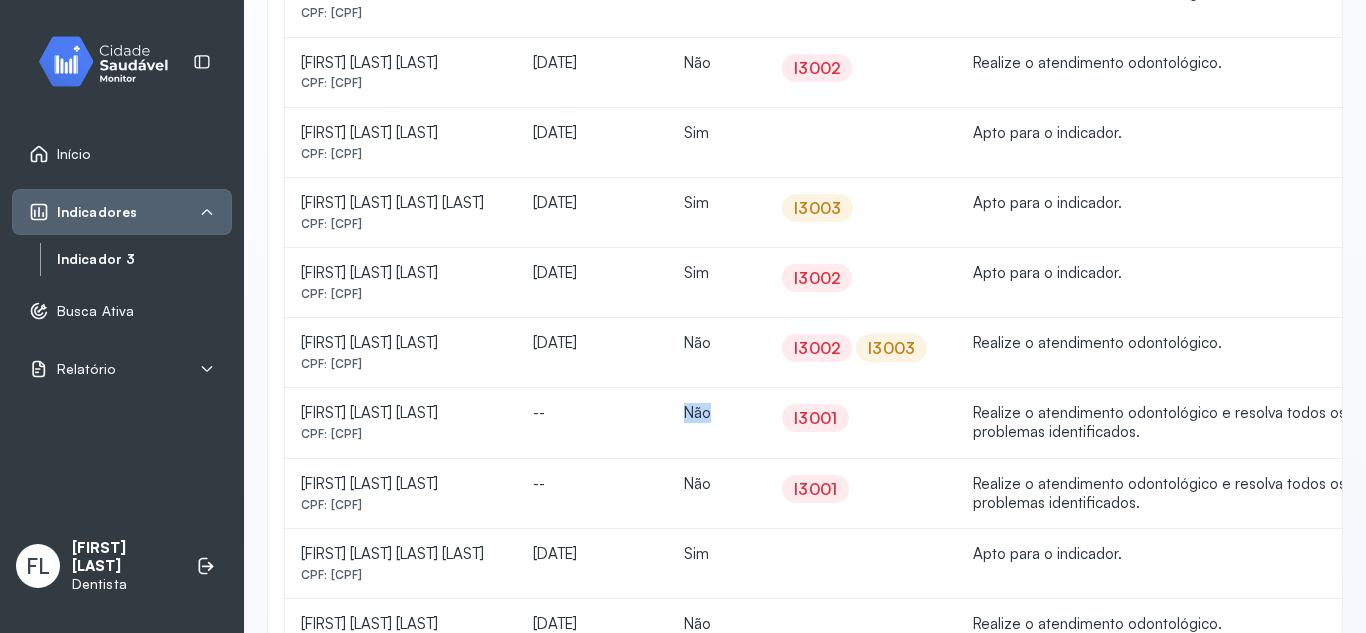 click on "Não" 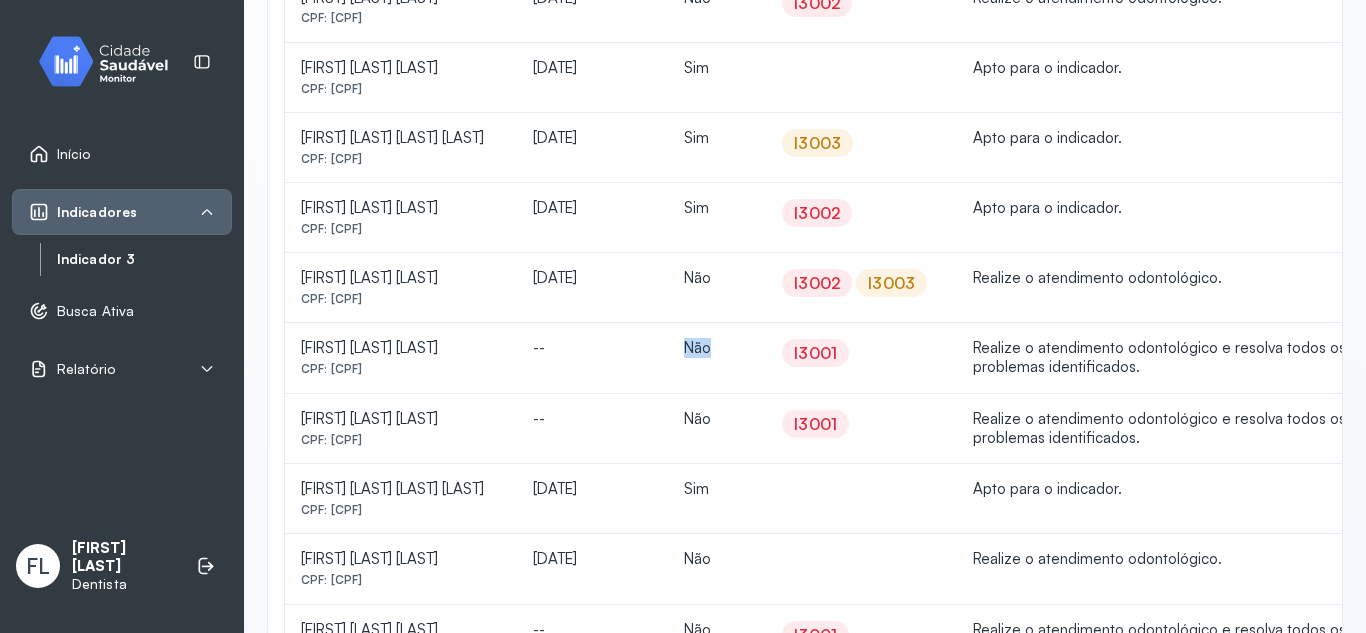 scroll, scrollTop: 933, scrollLeft: 0, axis: vertical 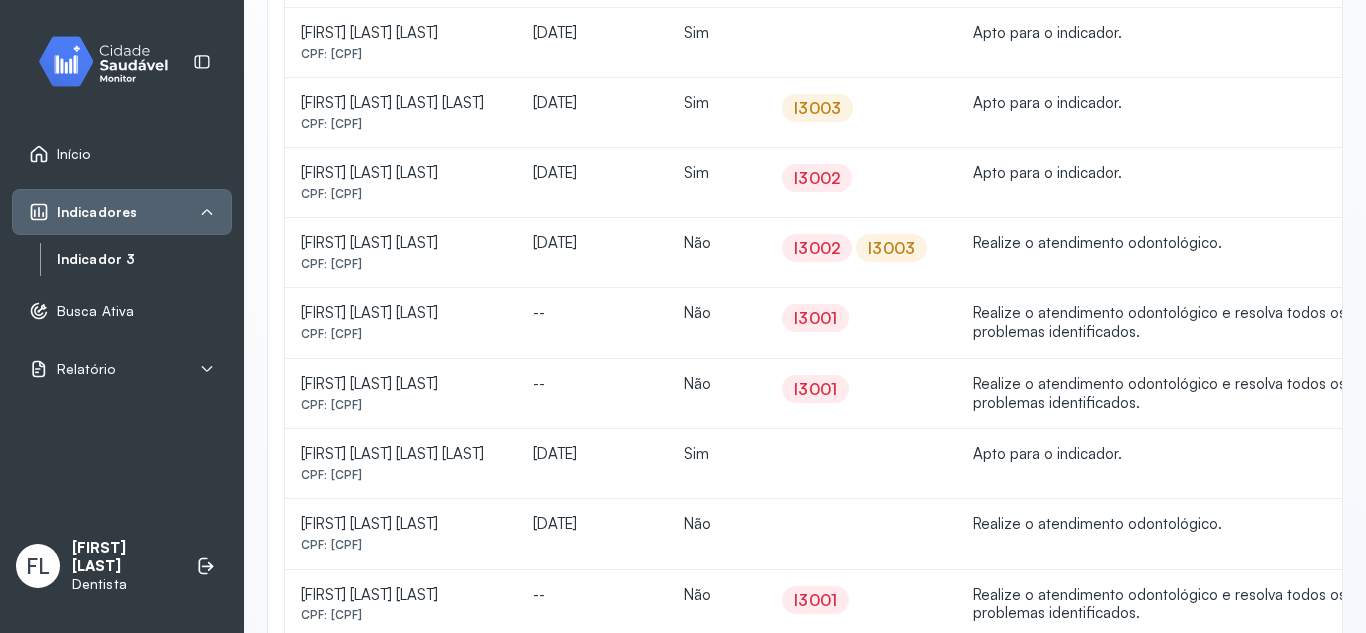 click on "Não" 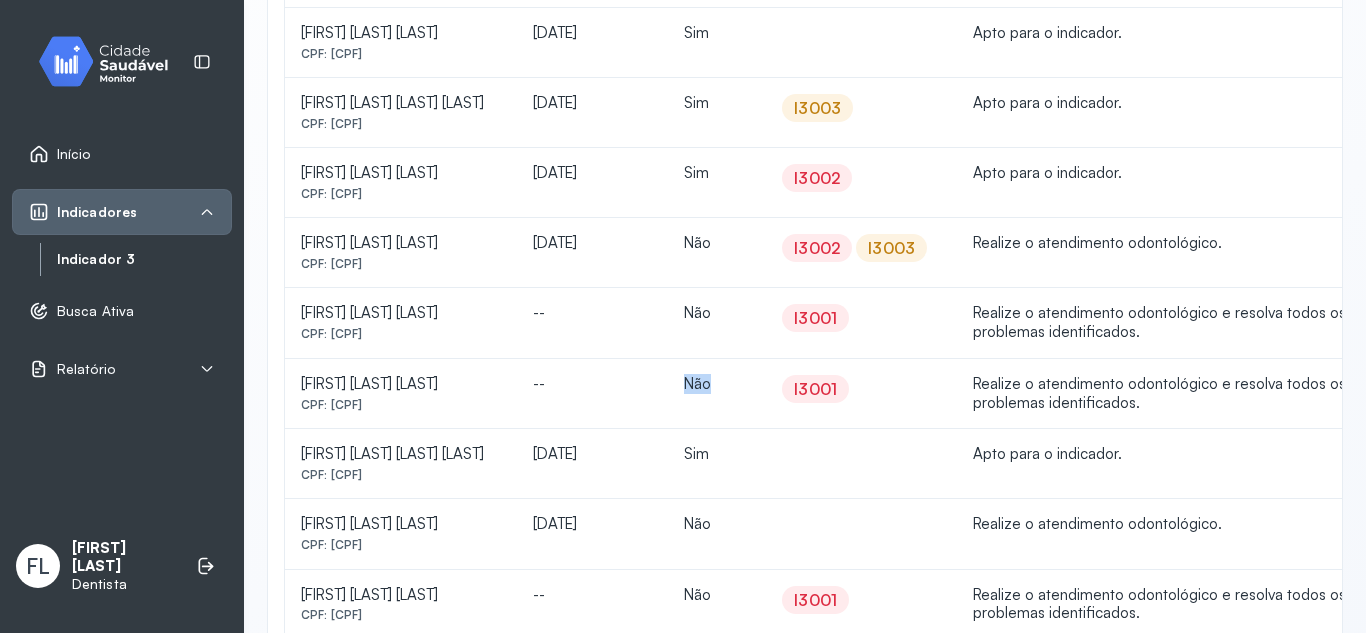 click on "Não" 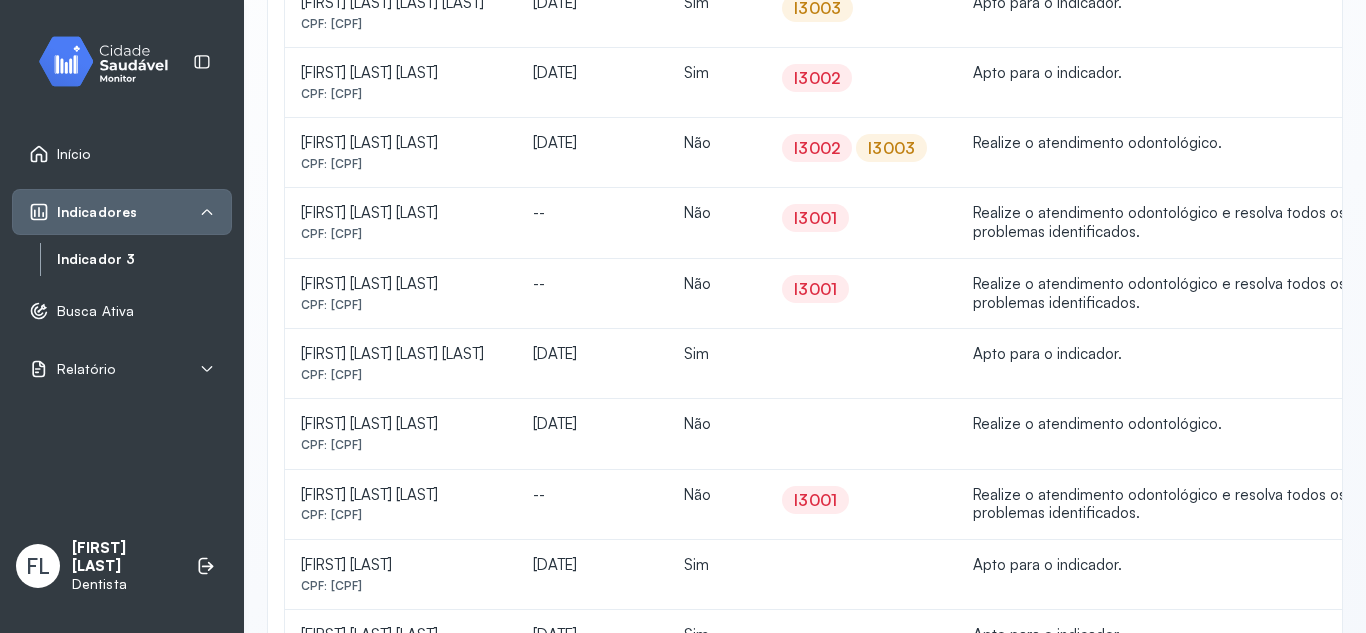 click on "Sim" 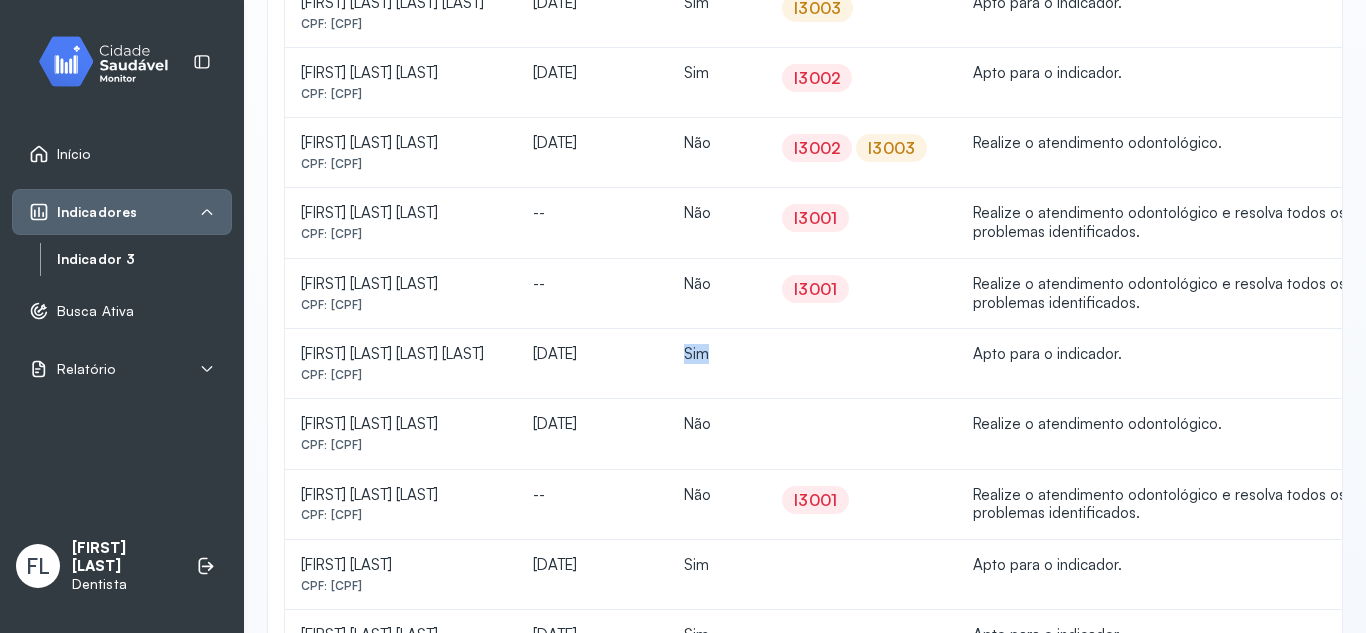 click on "Sim" 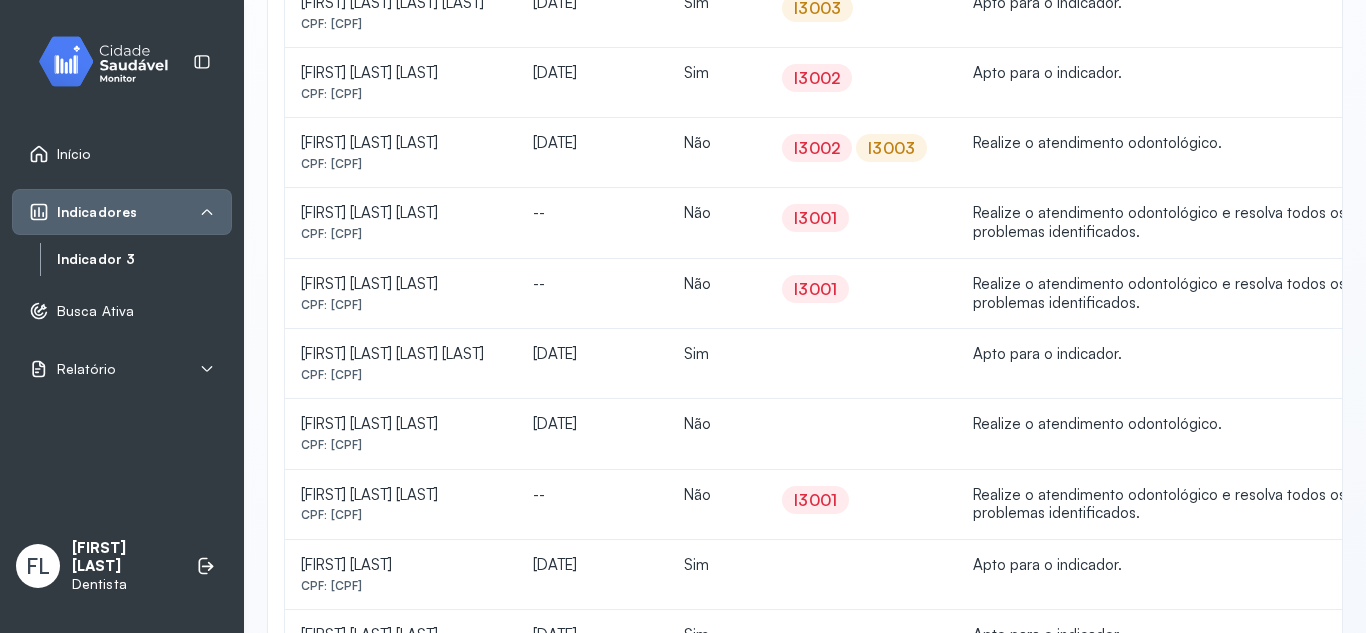 click on "CPF: [CPF]" at bounding box center (401, 445) 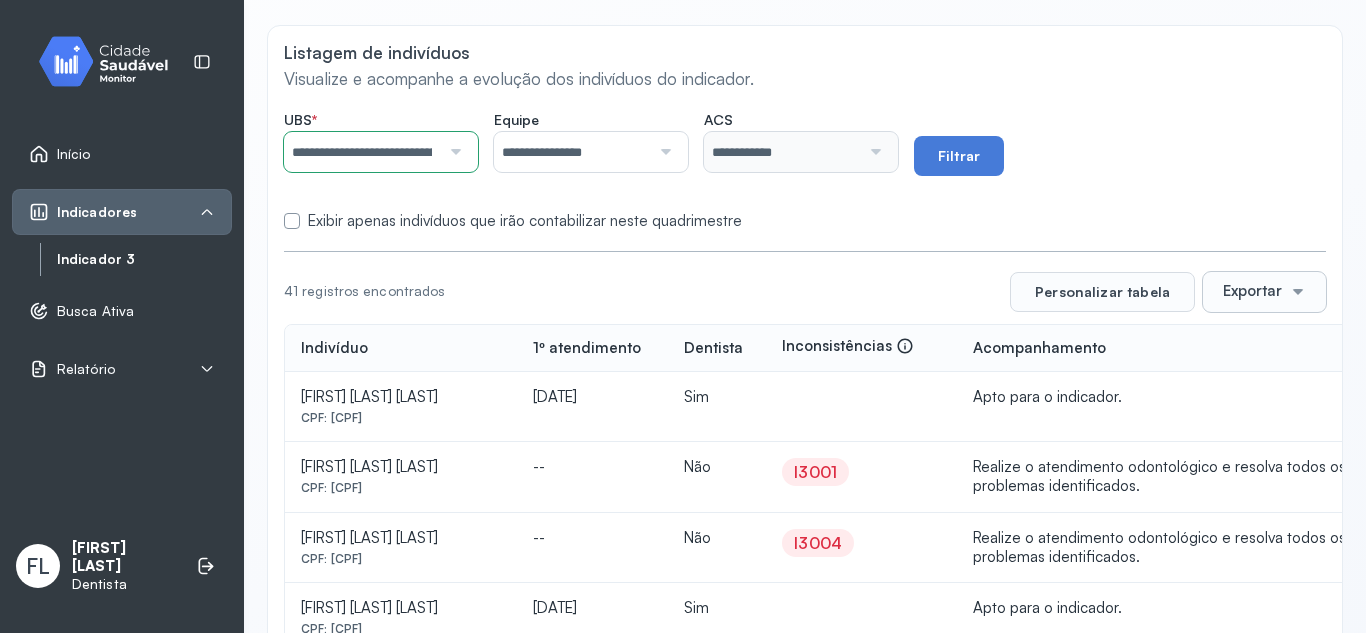 scroll, scrollTop: 0, scrollLeft: 0, axis: both 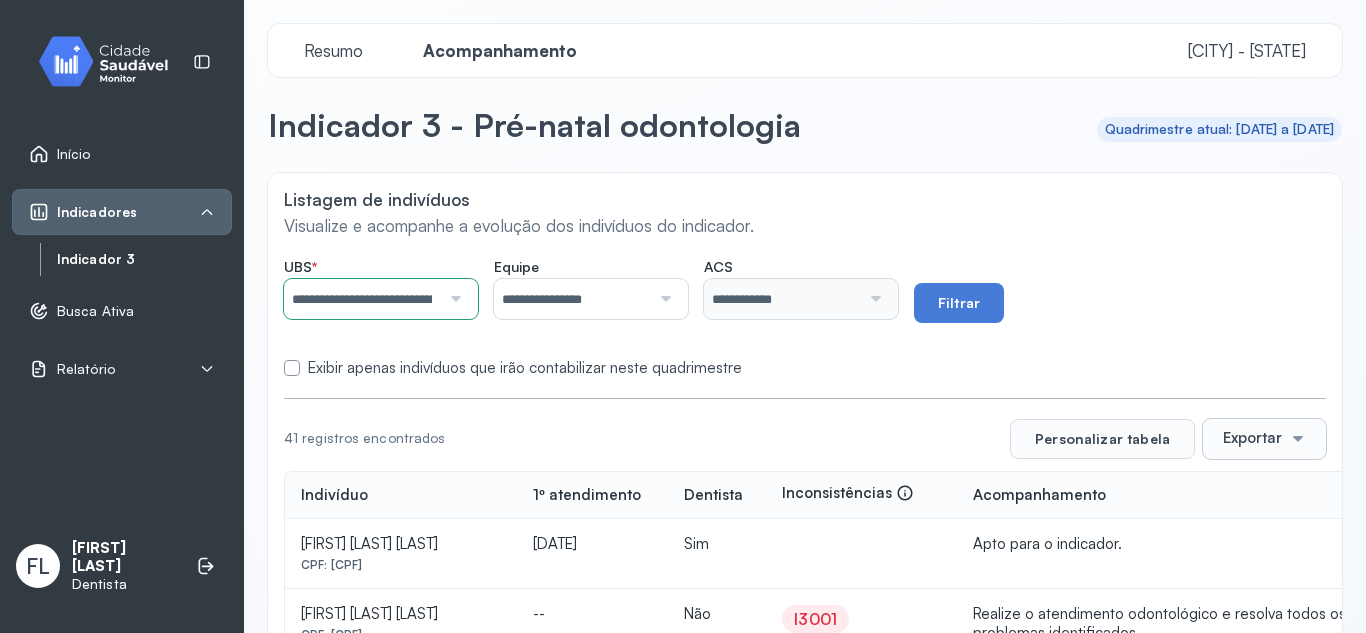 click on "Exportar" at bounding box center [1252, 438] 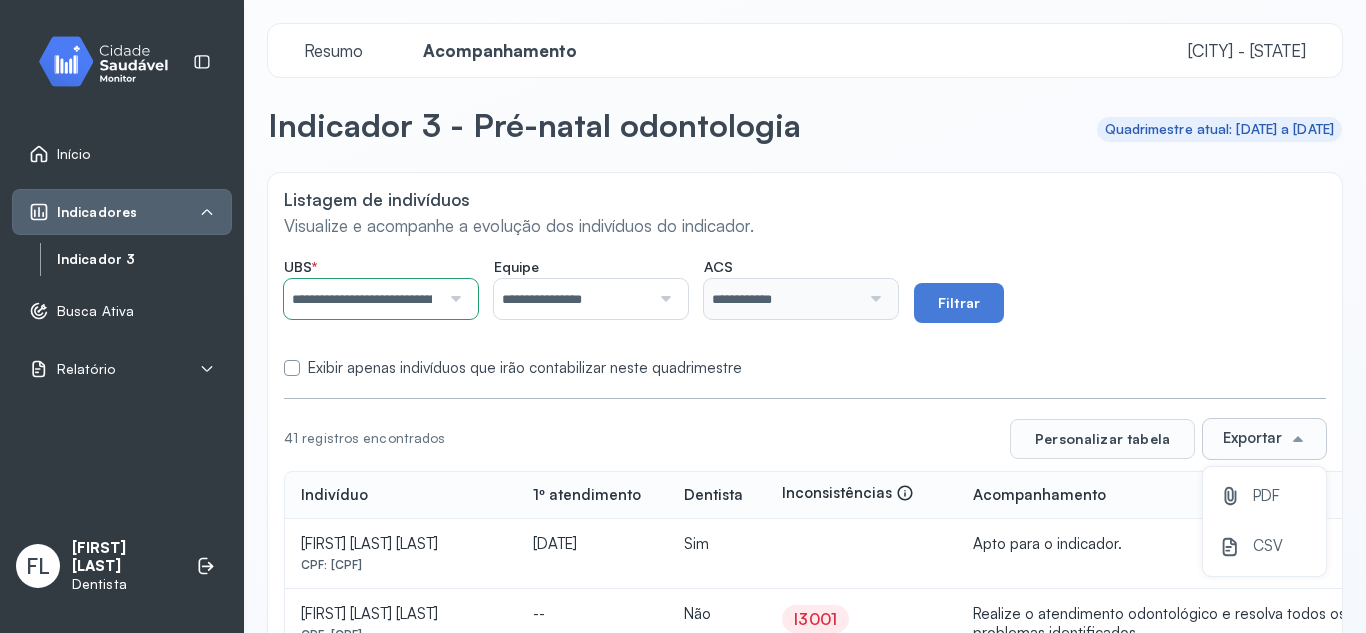 click on "Exportar" at bounding box center [1252, 438] 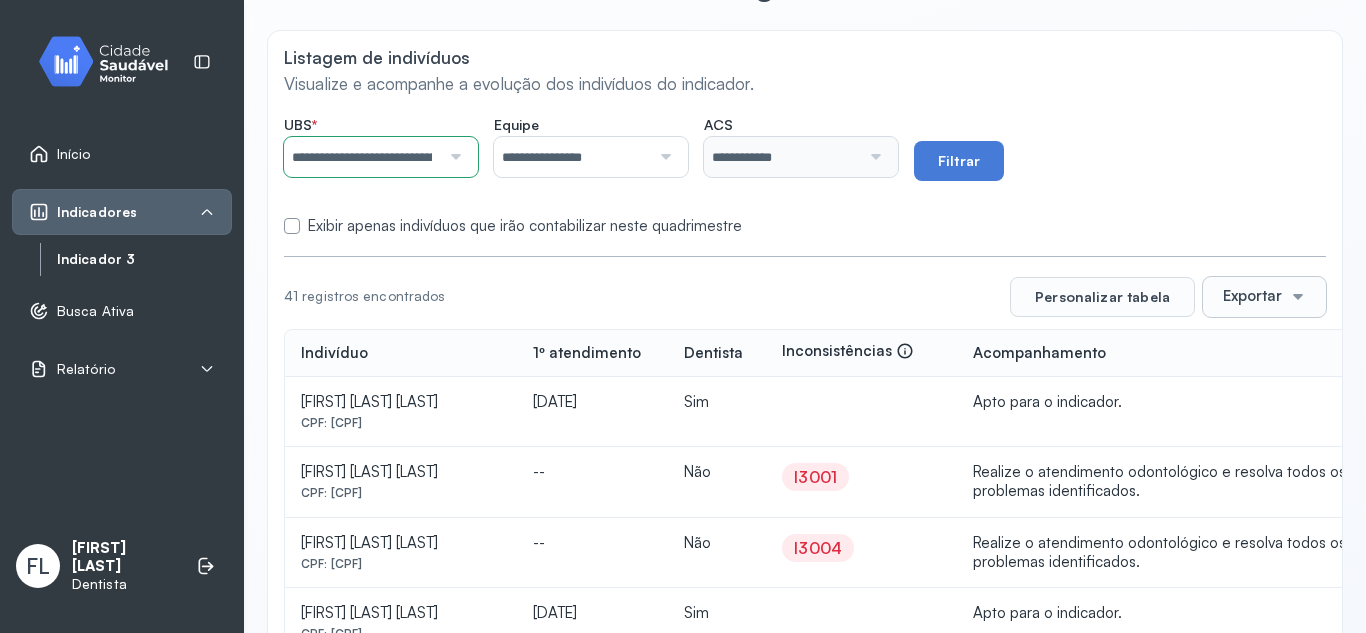 scroll, scrollTop: 129, scrollLeft: 0, axis: vertical 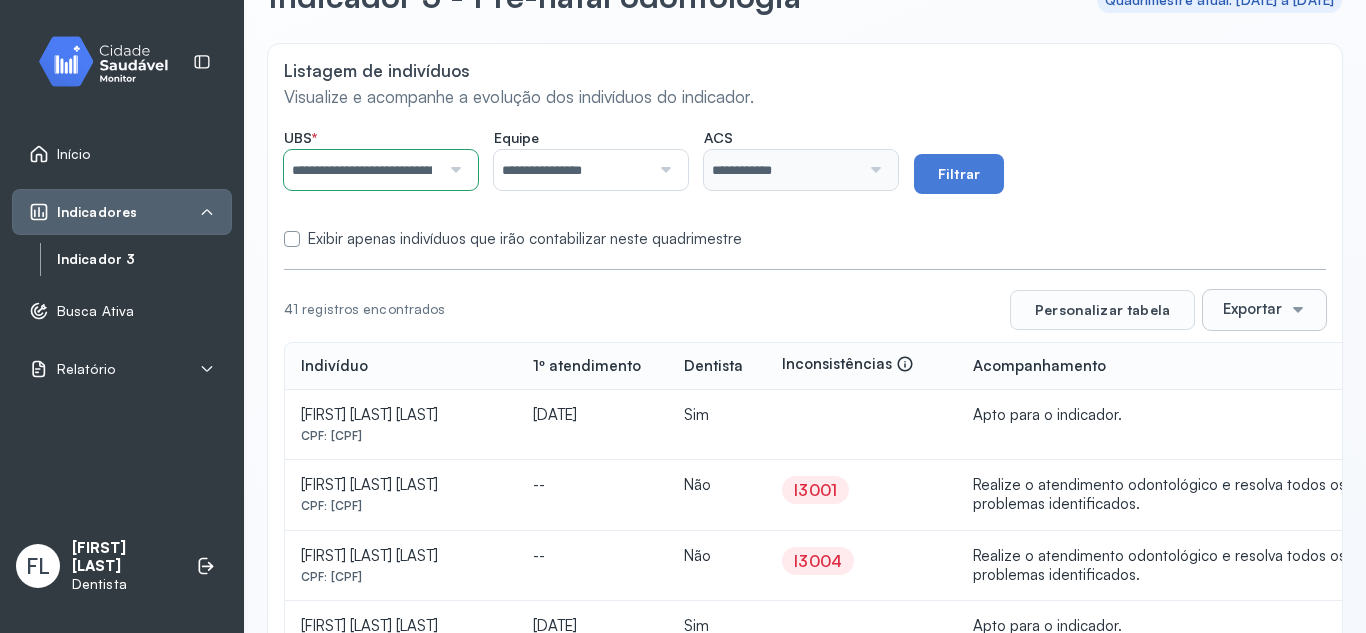 click on "Exportar" at bounding box center [1252, 309] 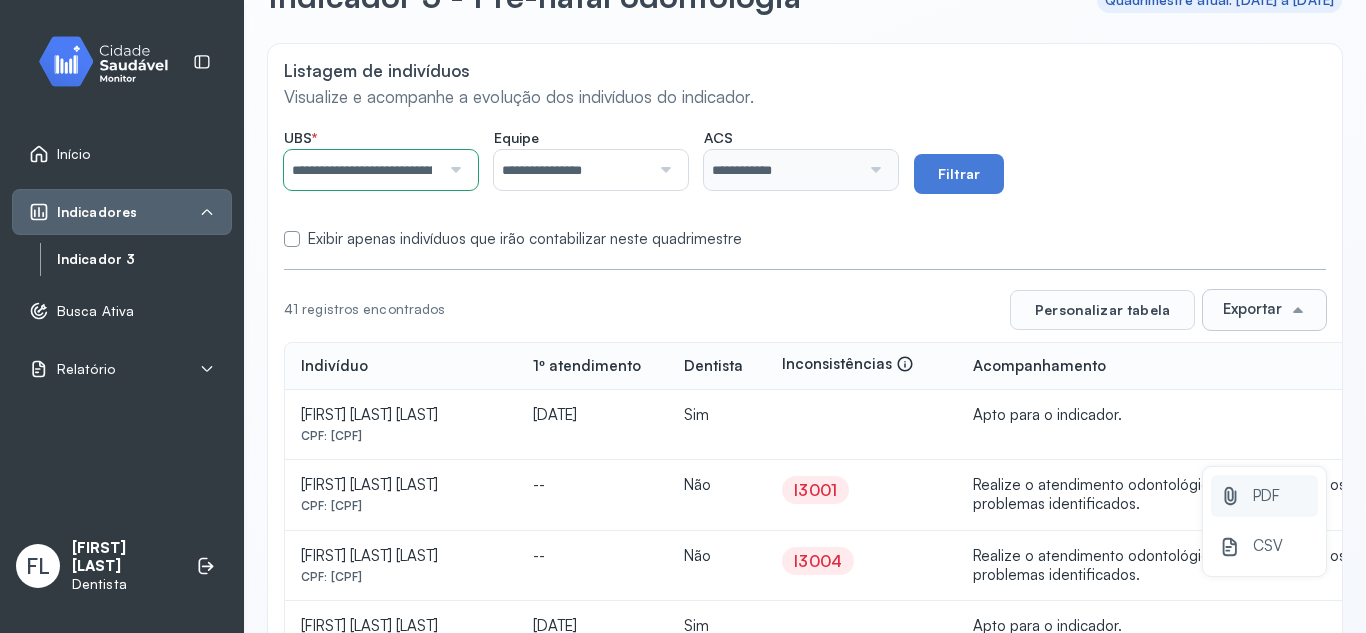 click on "PDF" at bounding box center [1266, 496] 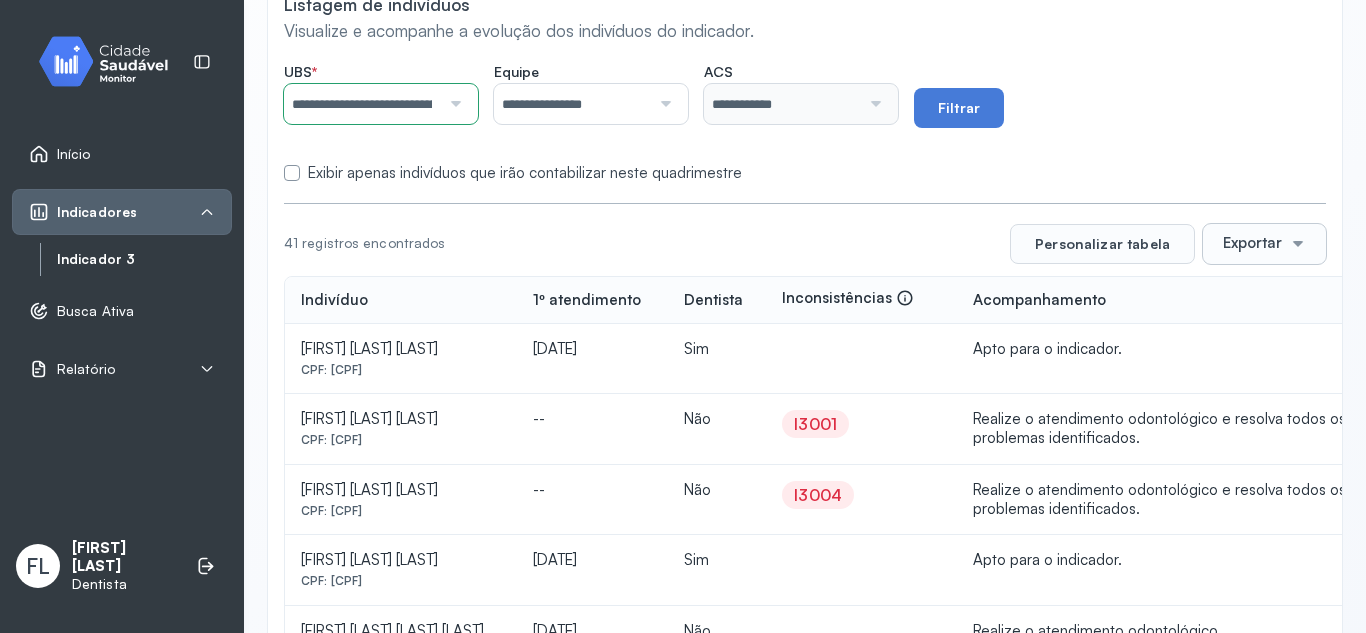 scroll, scrollTop: 229, scrollLeft: 0, axis: vertical 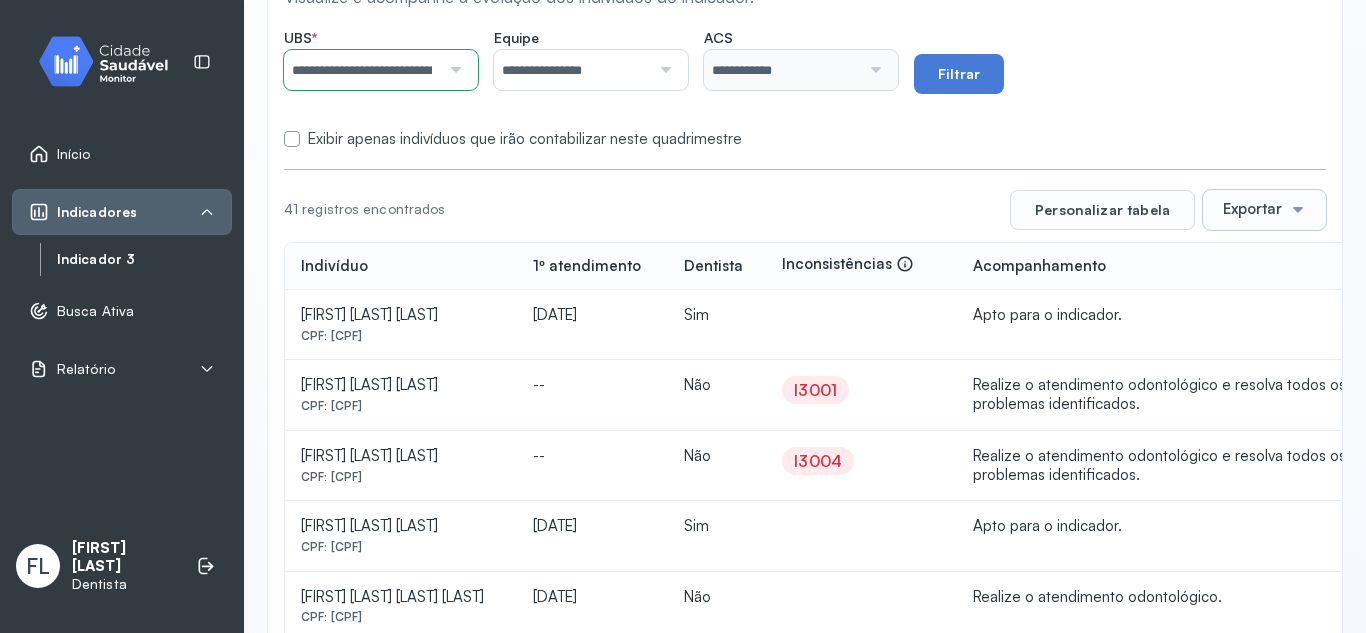 click on "I3001" at bounding box center [815, 390] 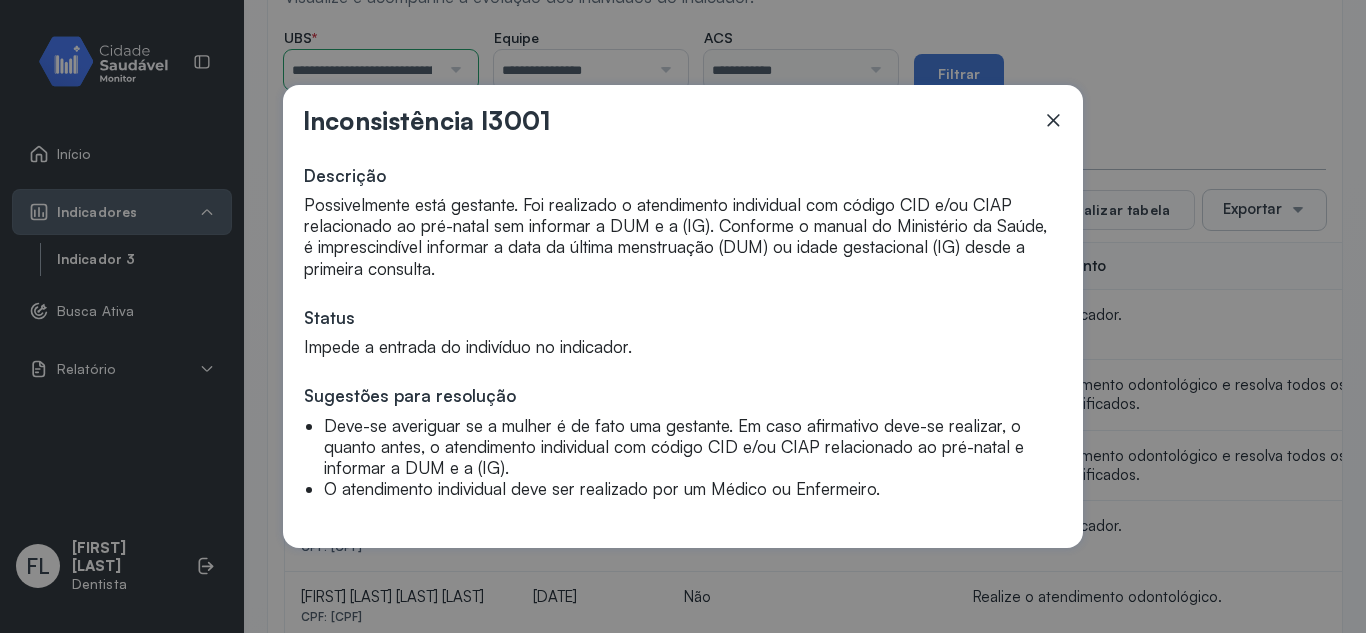 click 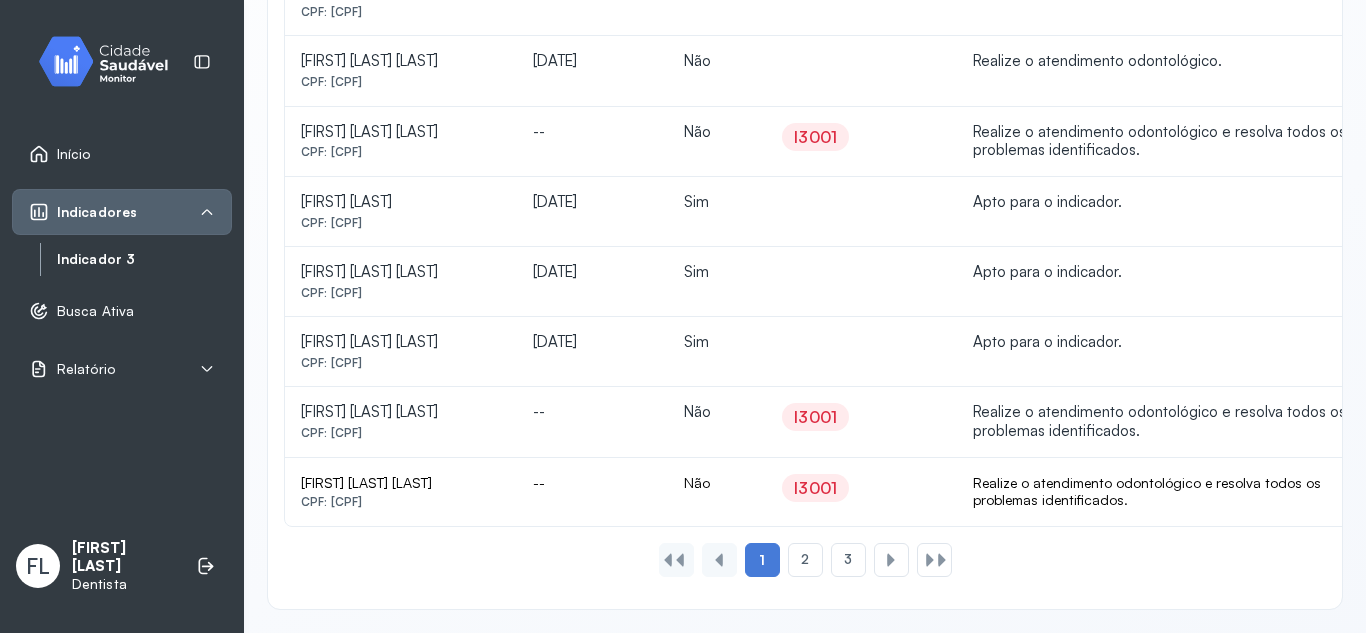 scroll, scrollTop: 1429, scrollLeft: 0, axis: vertical 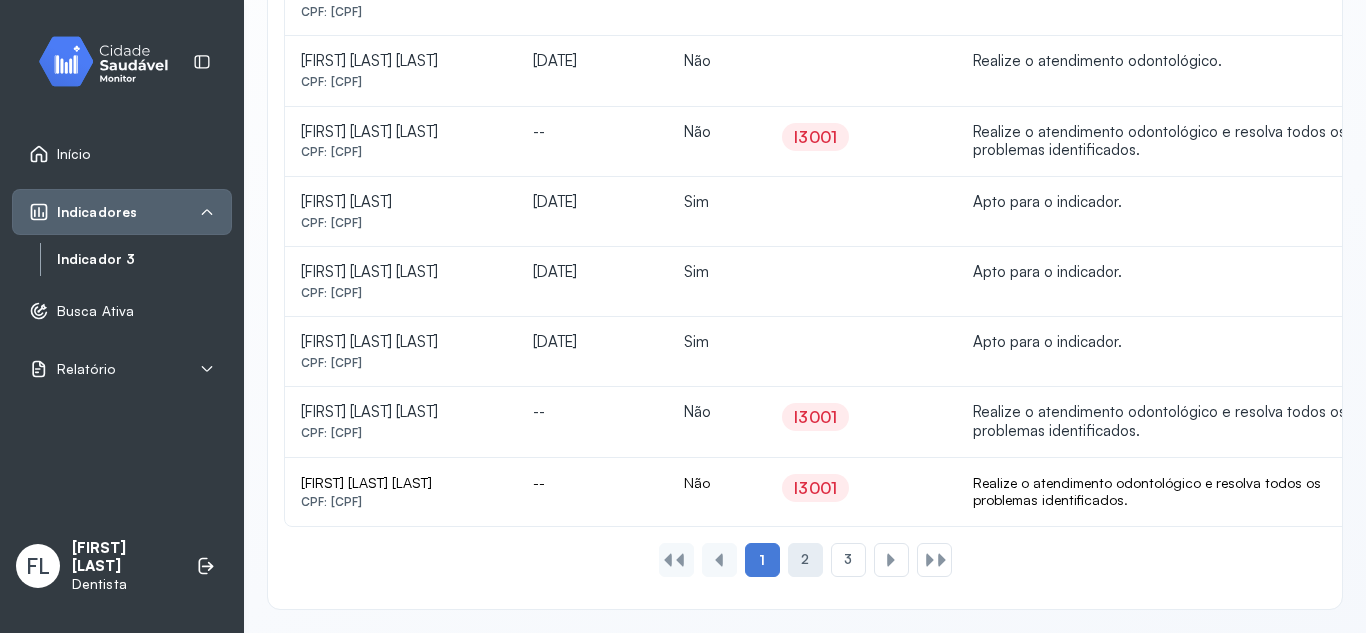 click on "2" at bounding box center (805, 559) 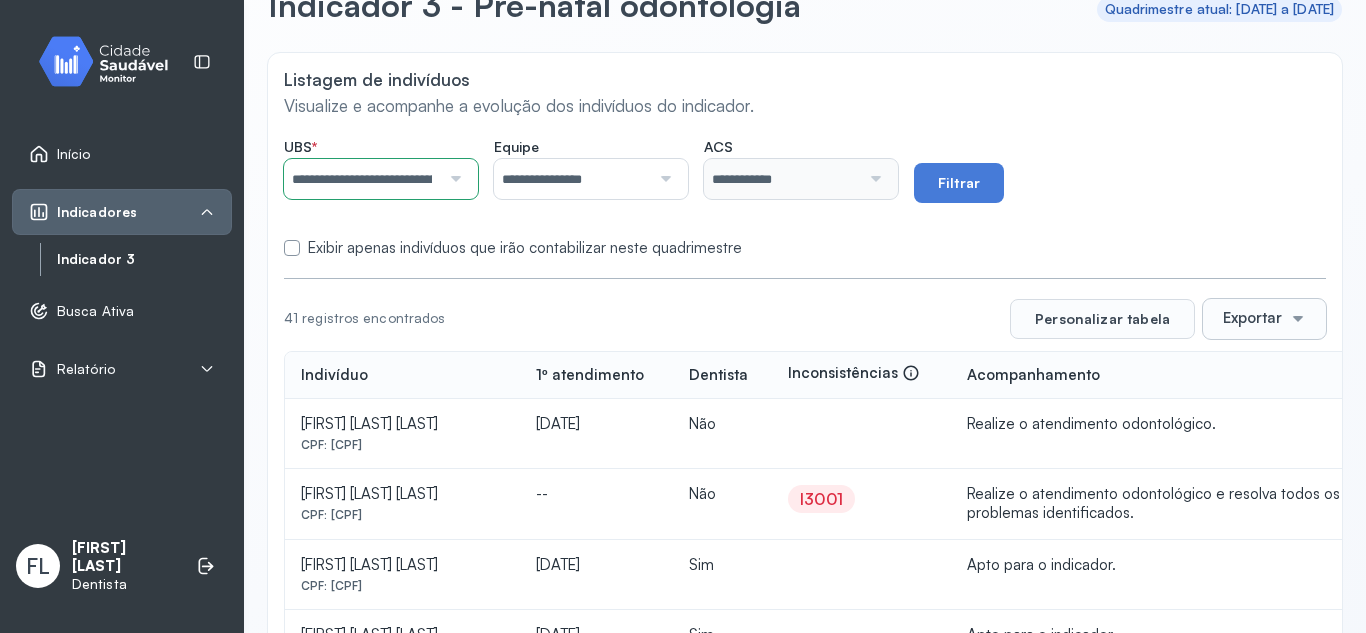 scroll, scrollTop: 0, scrollLeft: 0, axis: both 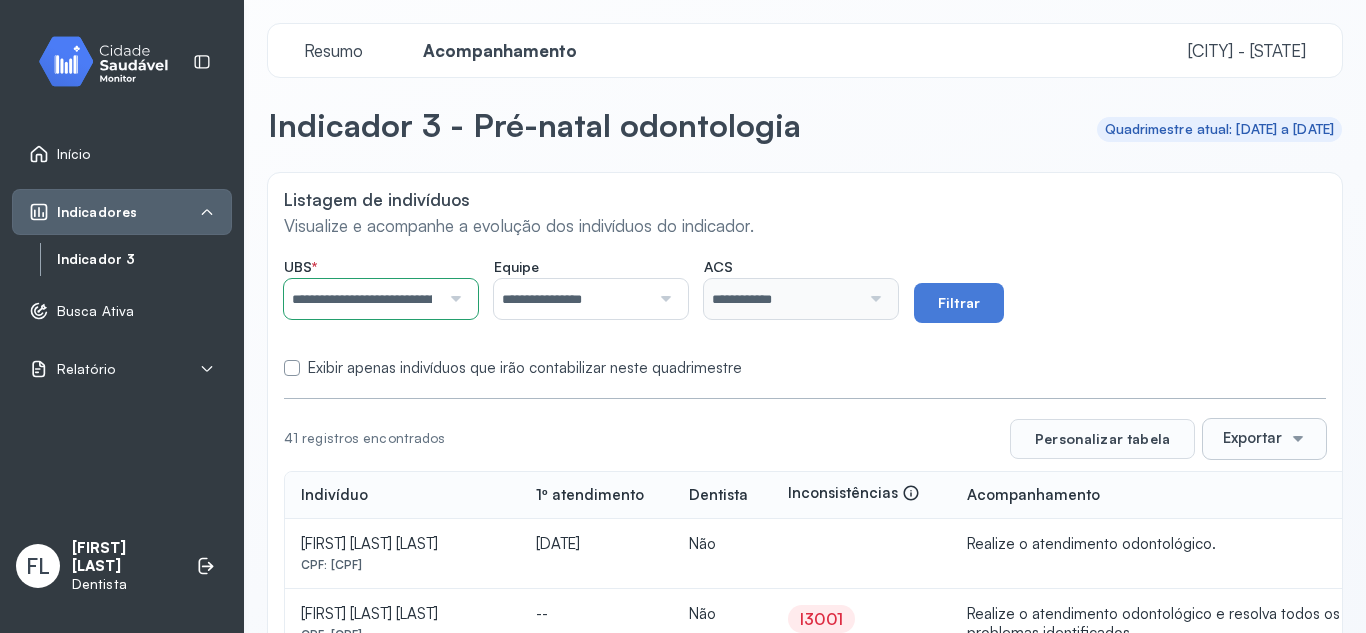 click on "Exportar" at bounding box center [1252, 438] 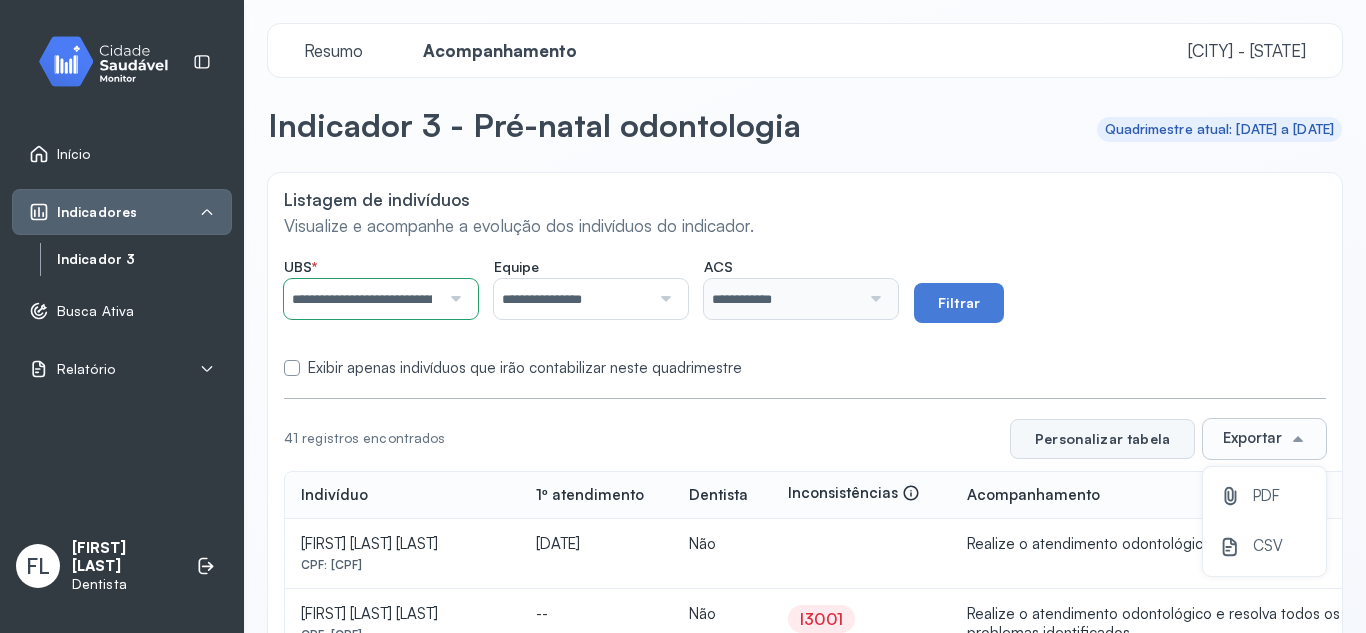click on "Personalizar tabela" at bounding box center (1102, 439) 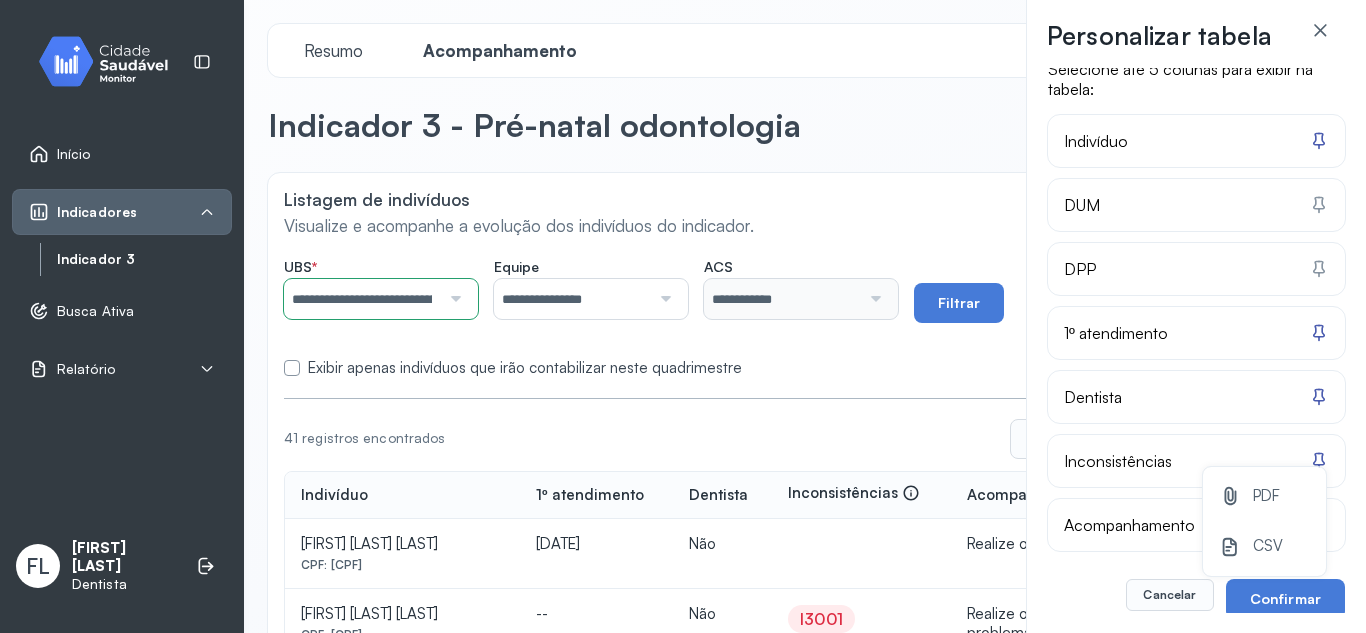 scroll, scrollTop: 33, scrollLeft: 0, axis: vertical 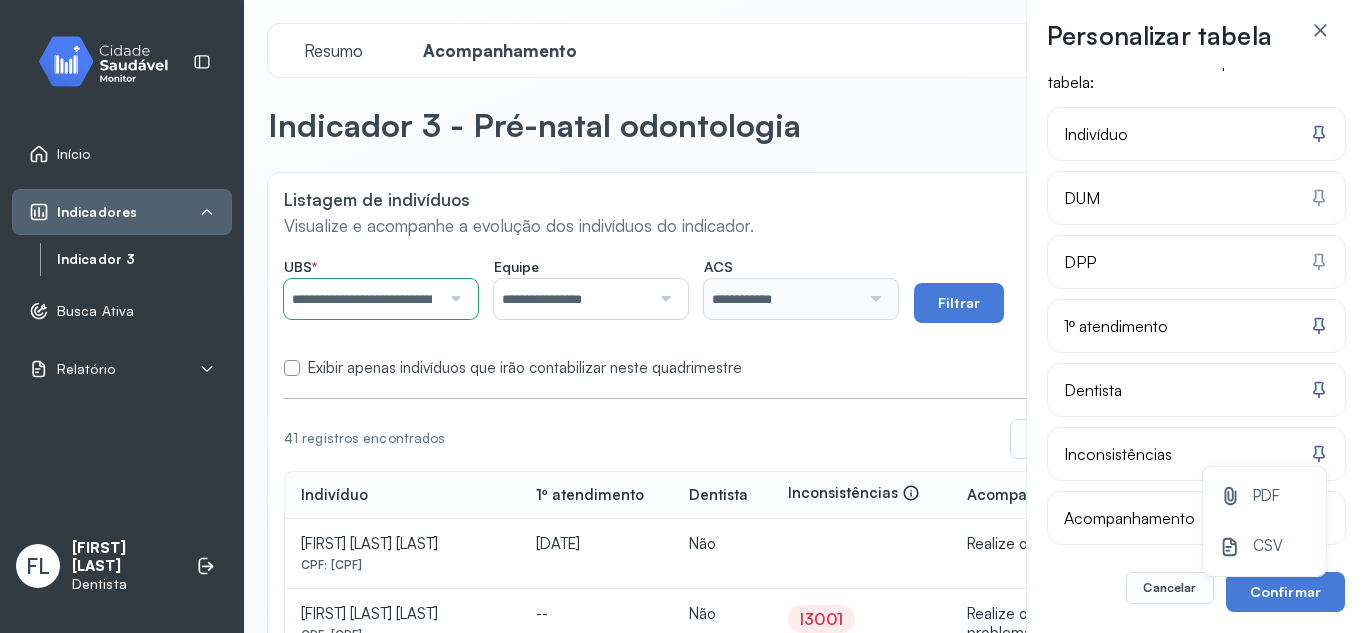 click on "Cancelar  Confirmar" 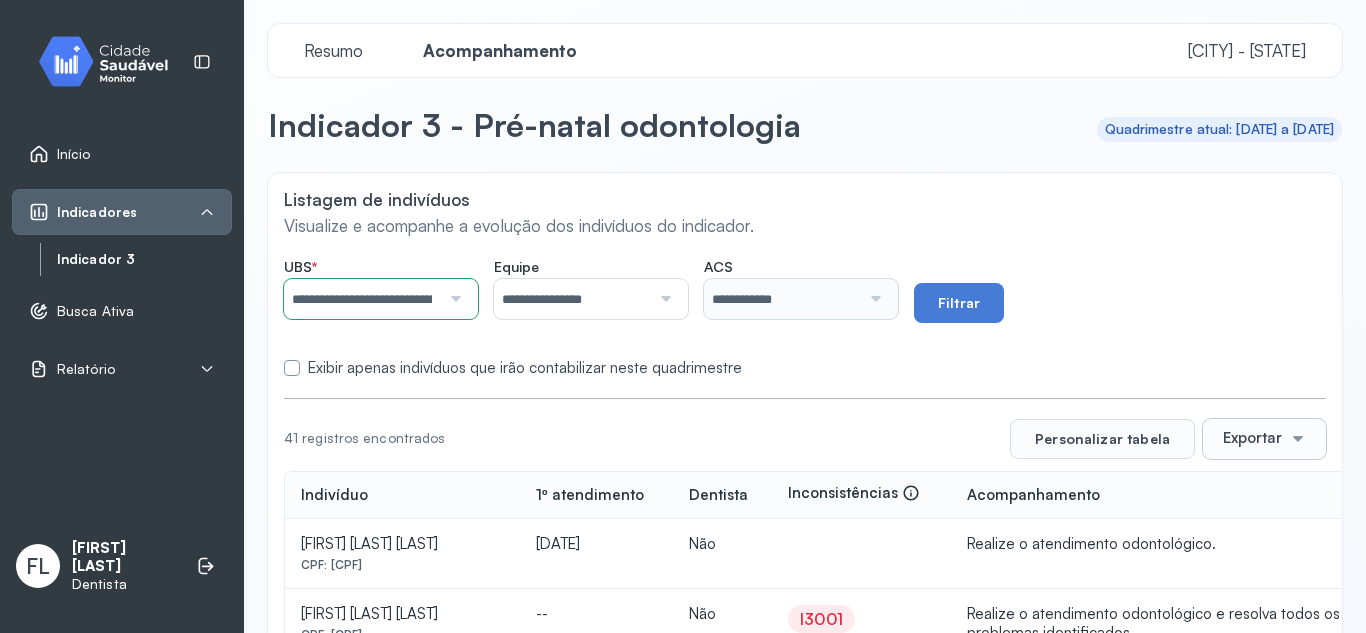 click on "**********" at bounding box center [572, 299] 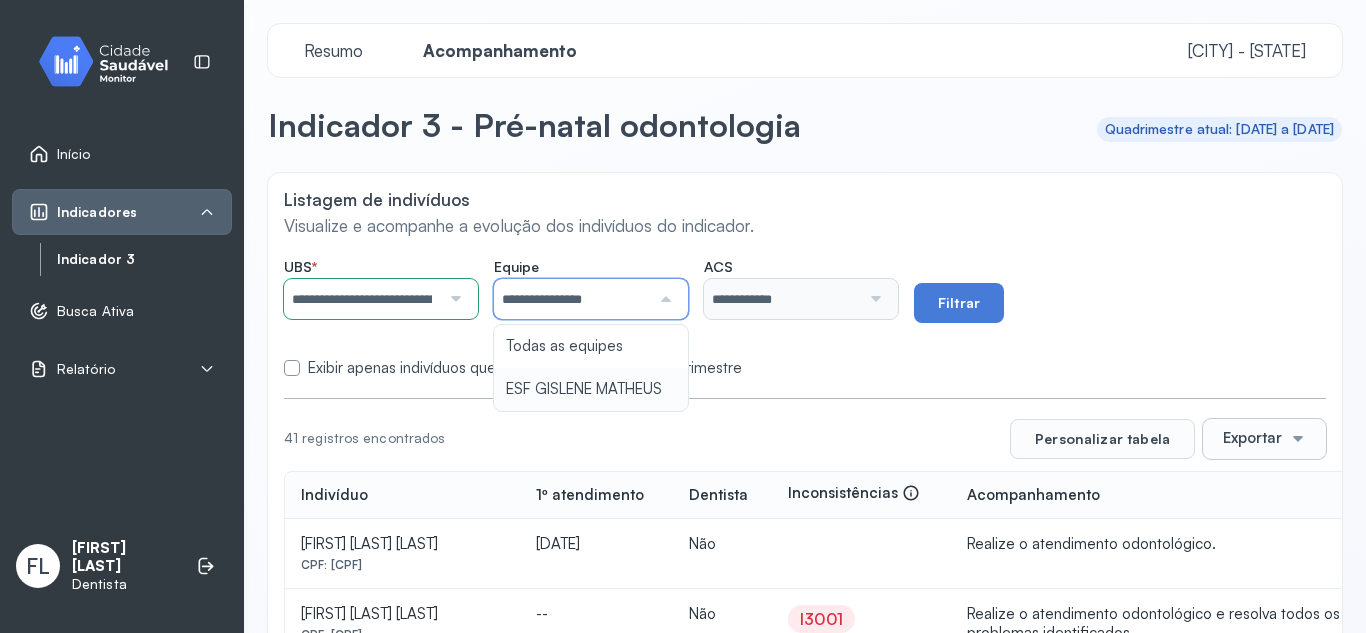 type on "**********" 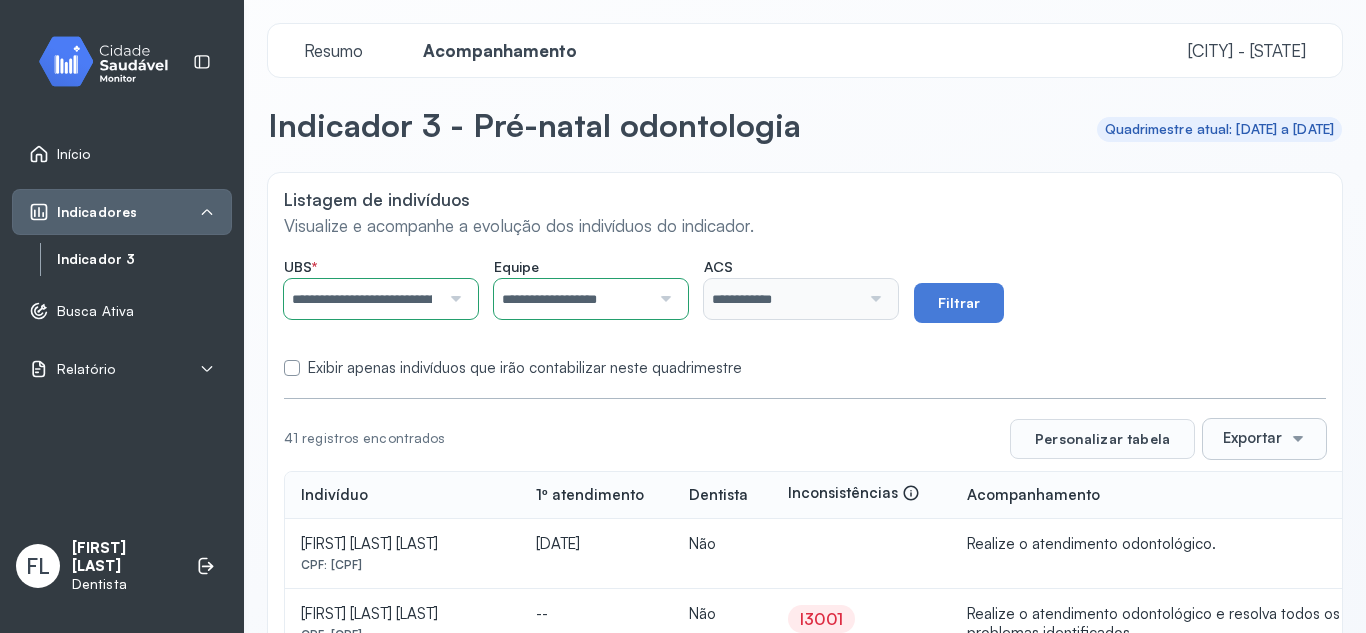 click on "**********" 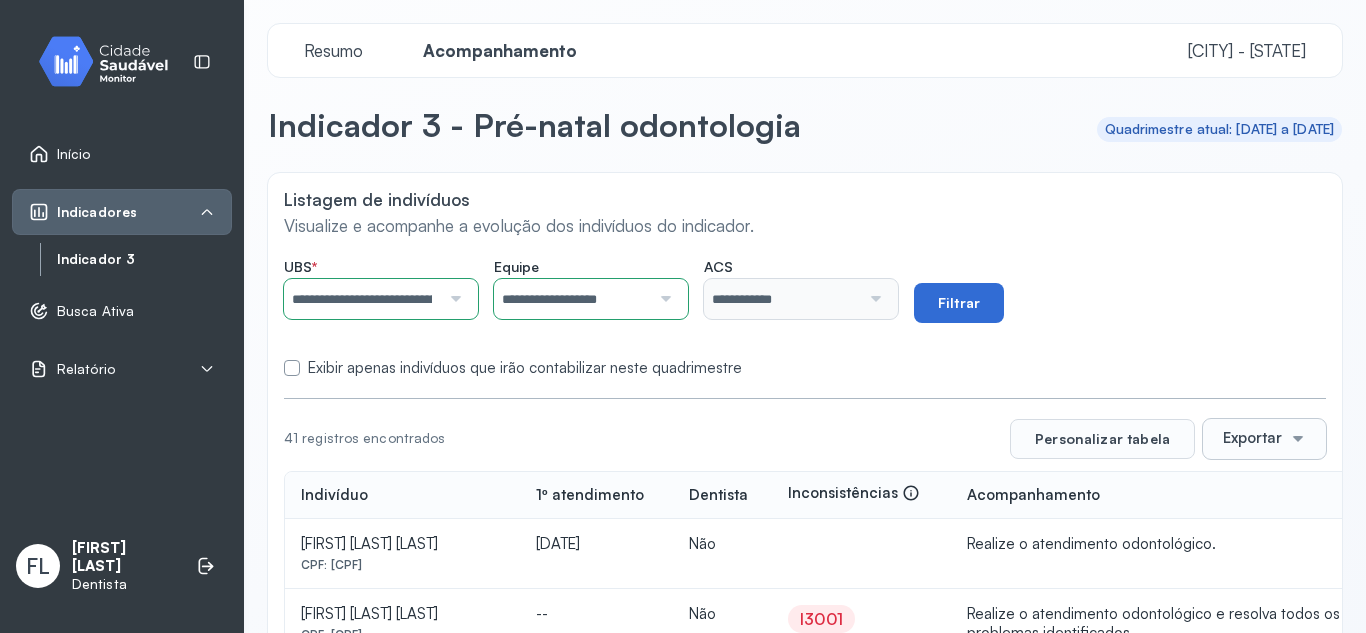 click on "Filtrar" at bounding box center (959, 303) 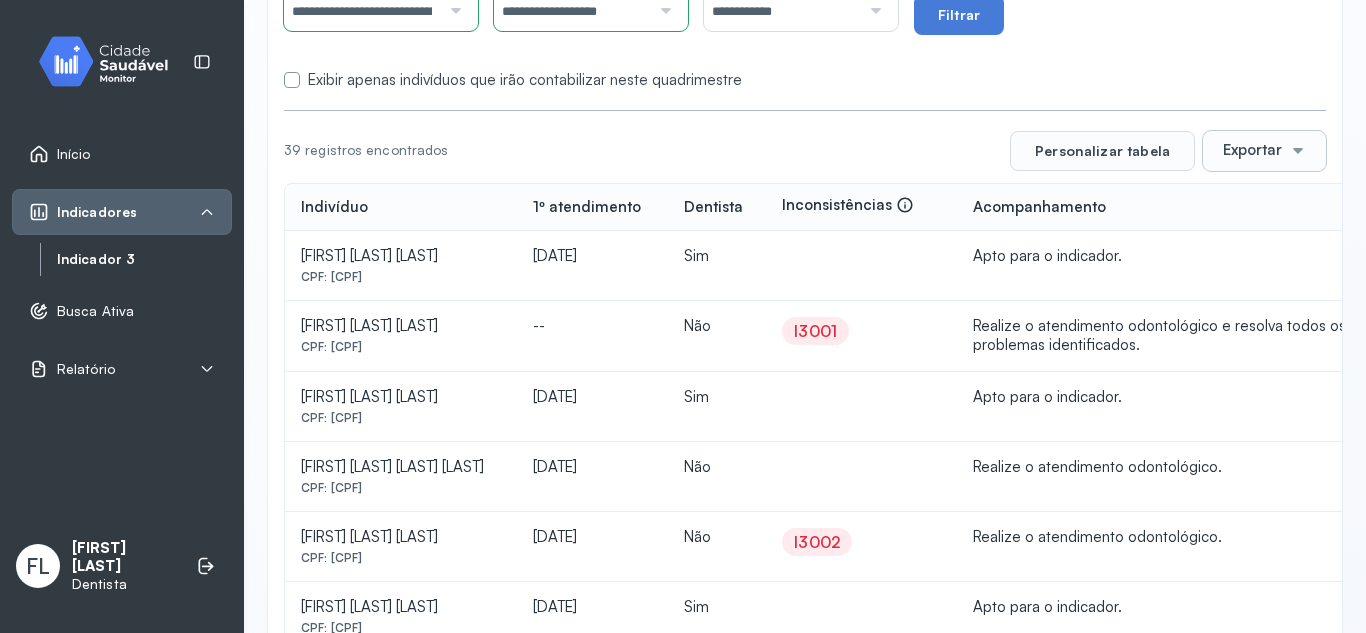 scroll, scrollTop: 300, scrollLeft: 0, axis: vertical 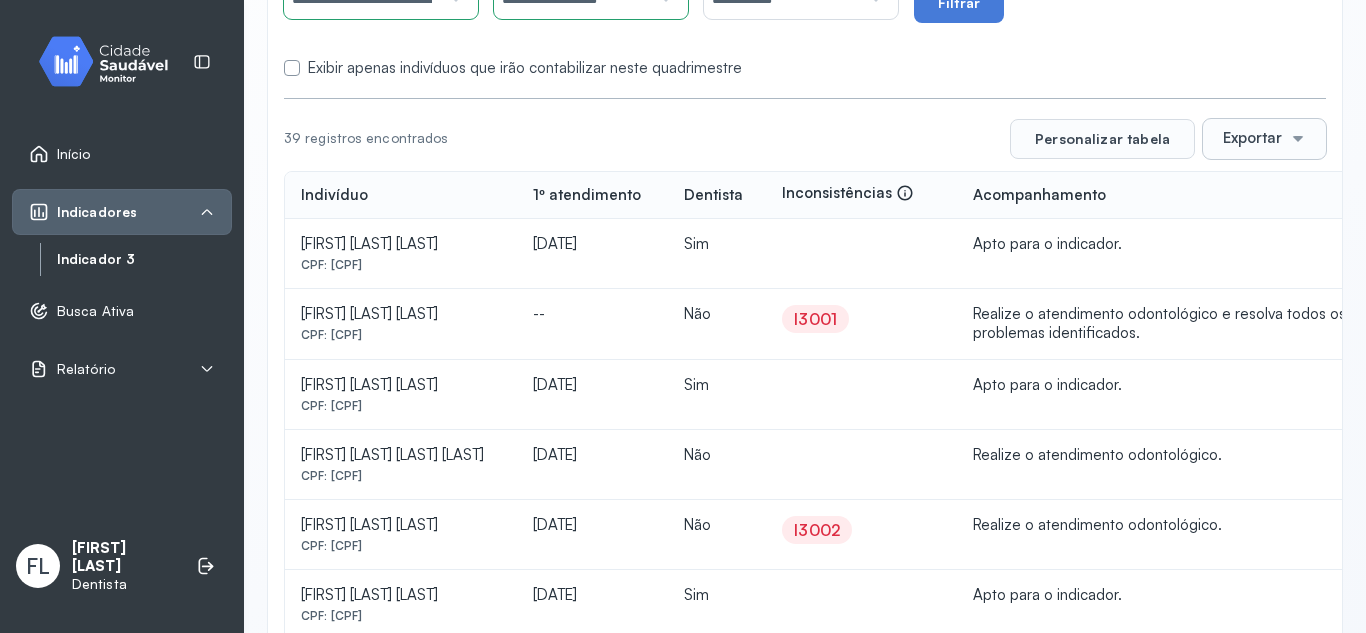 click on "Exportar" at bounding box center (1252, 138) 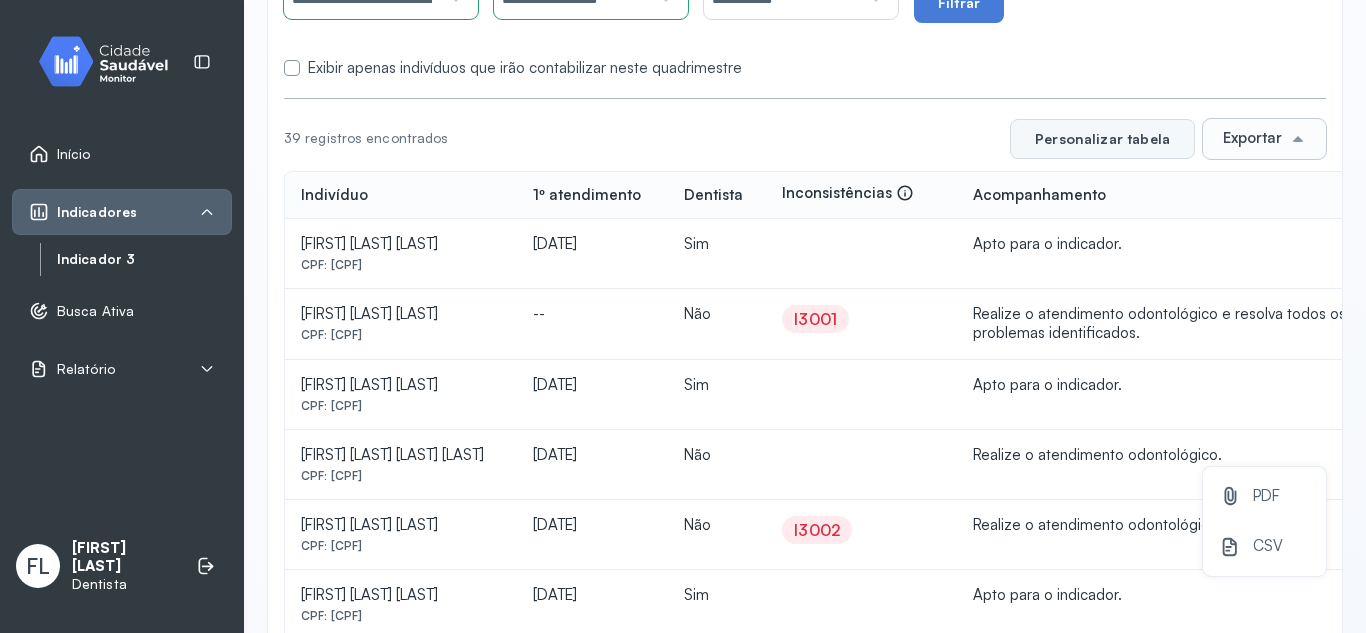 click on "Personalizar tabela" at bounding box center [1102, 139] 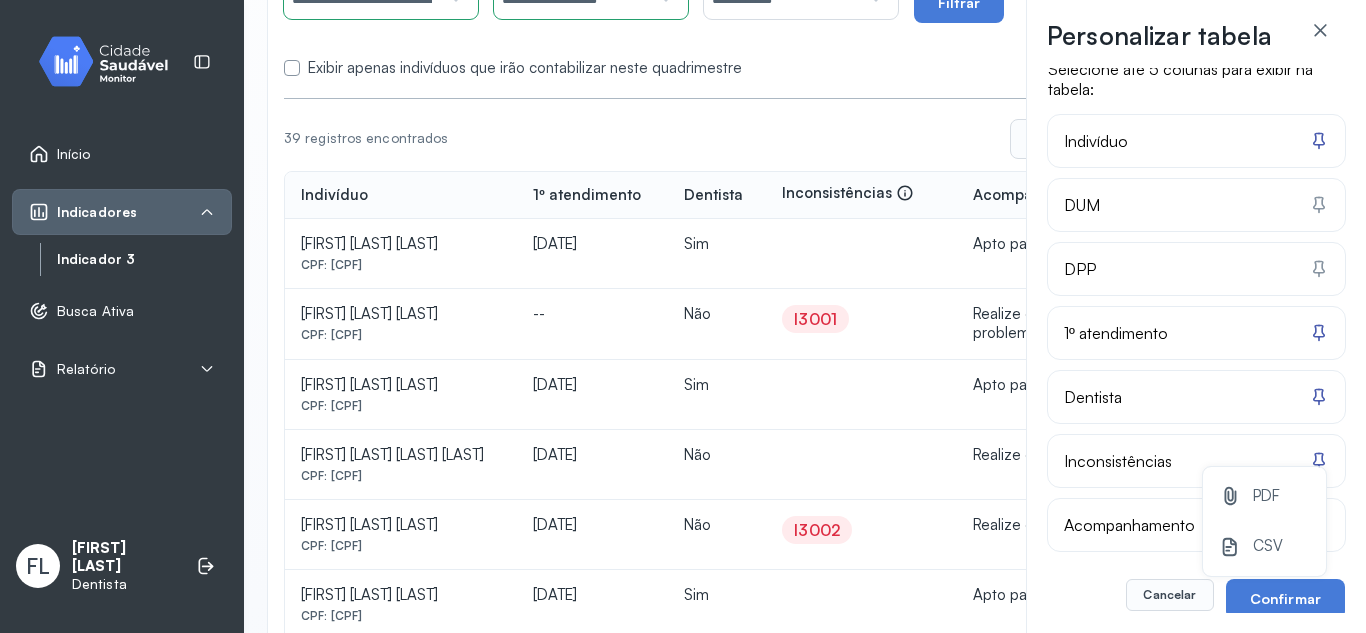 scroll, scrollTop: 33, scrollLeft: 0, axis: vertical 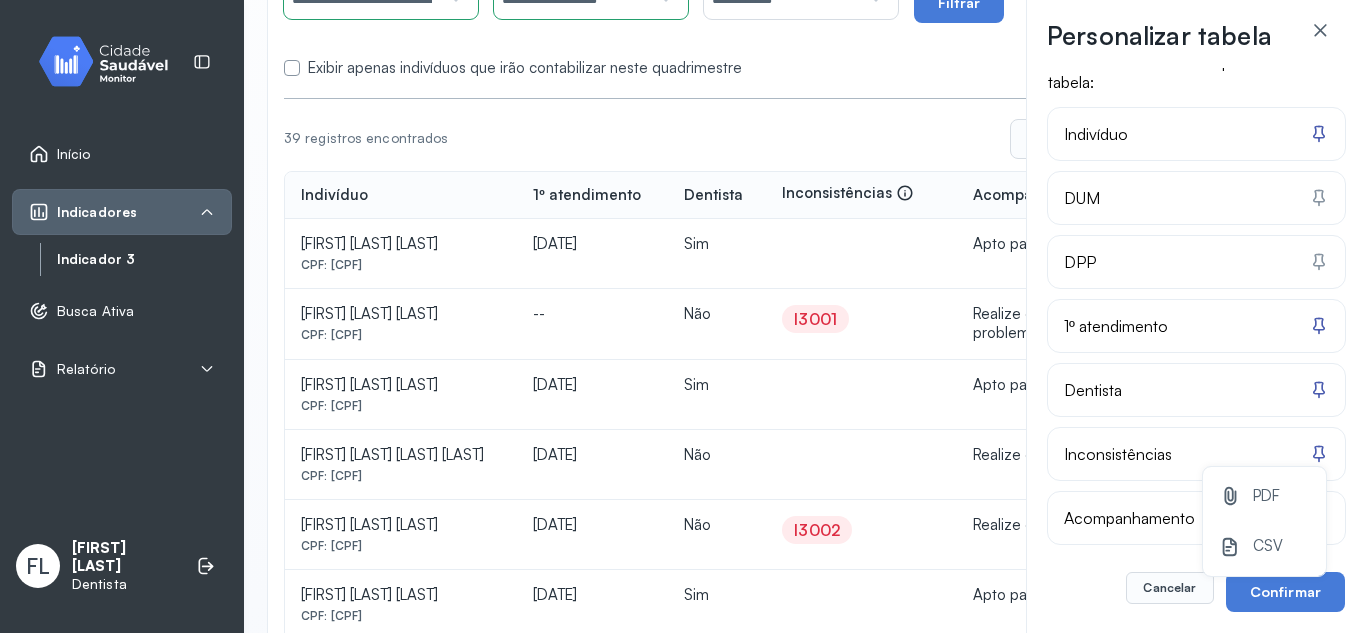 click on "Selecione até 5 colunas para exibir na tabela:" 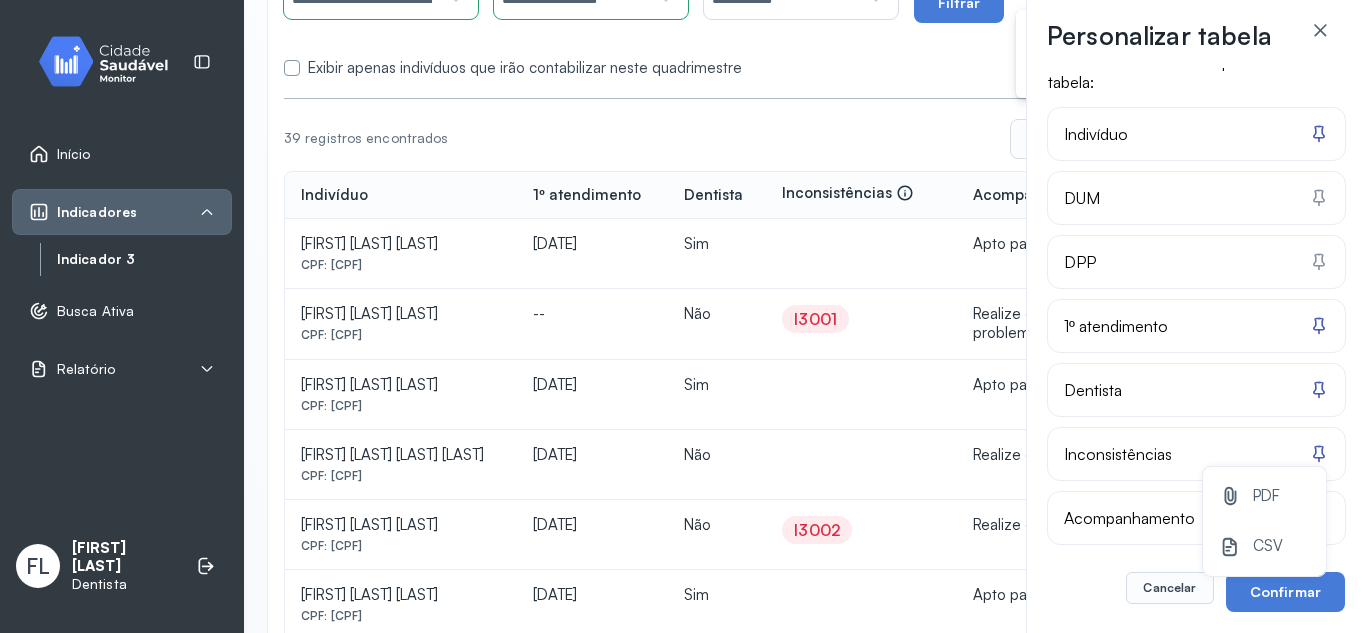 click 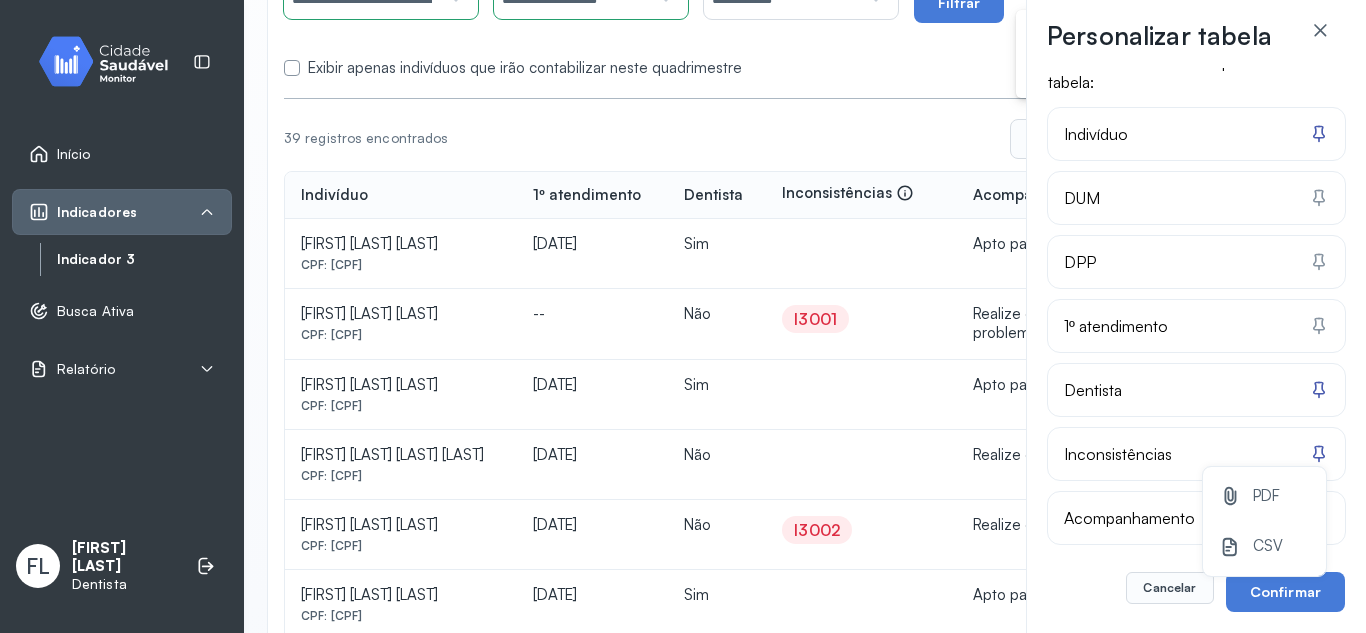 click 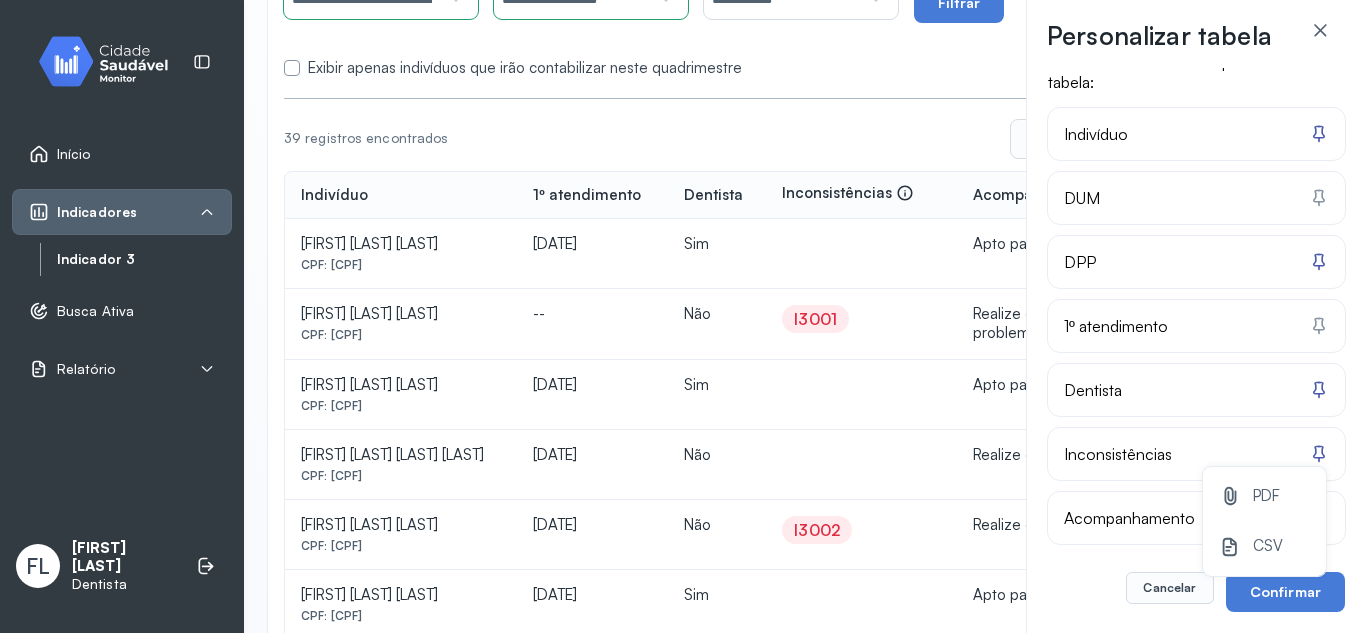 click 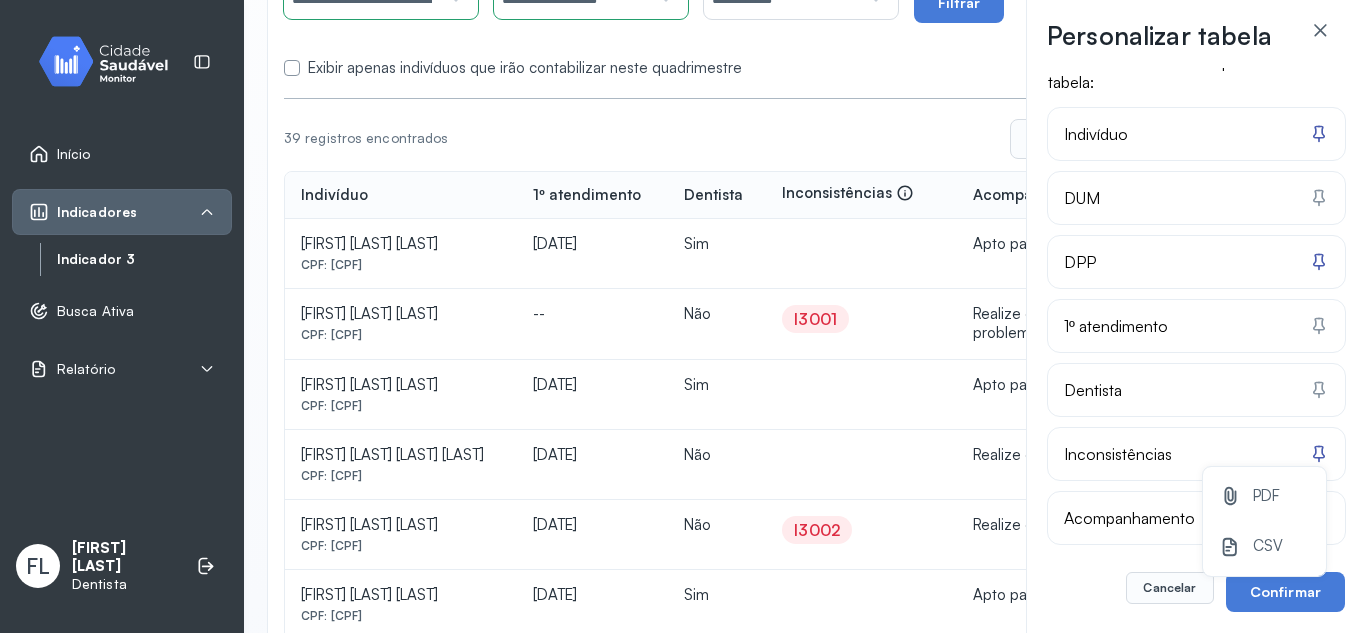 click 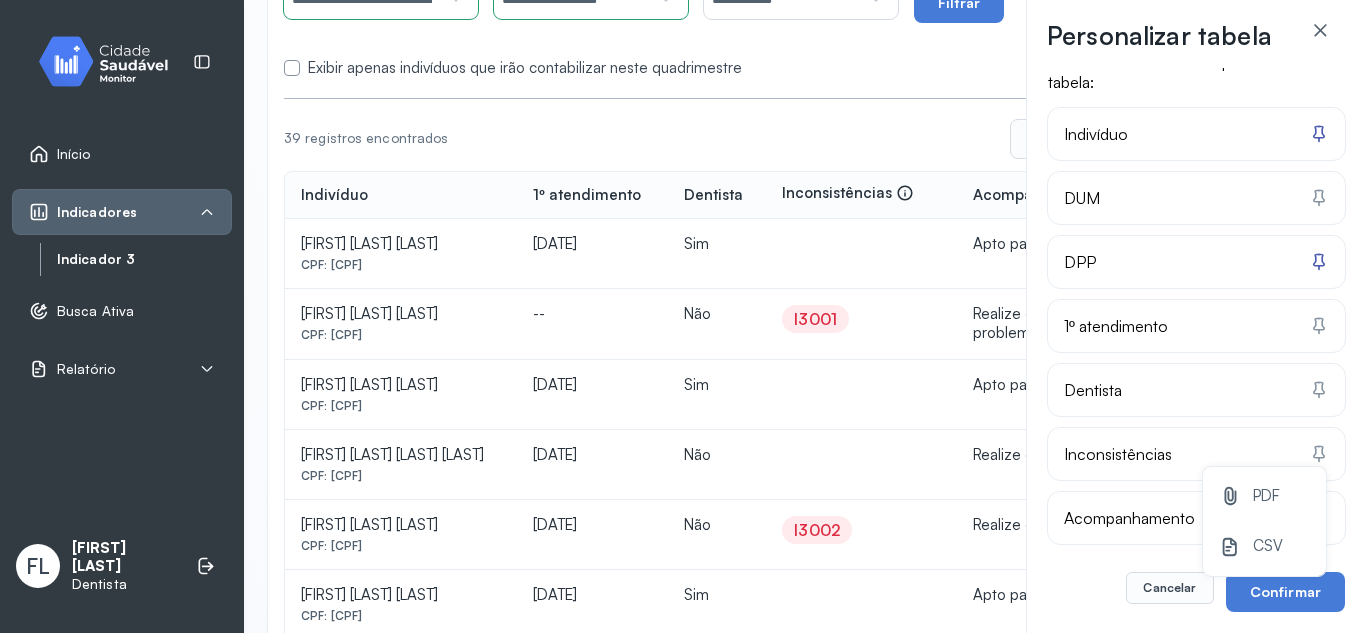 click on "Confirmar" at bounding box center (1285, 592) 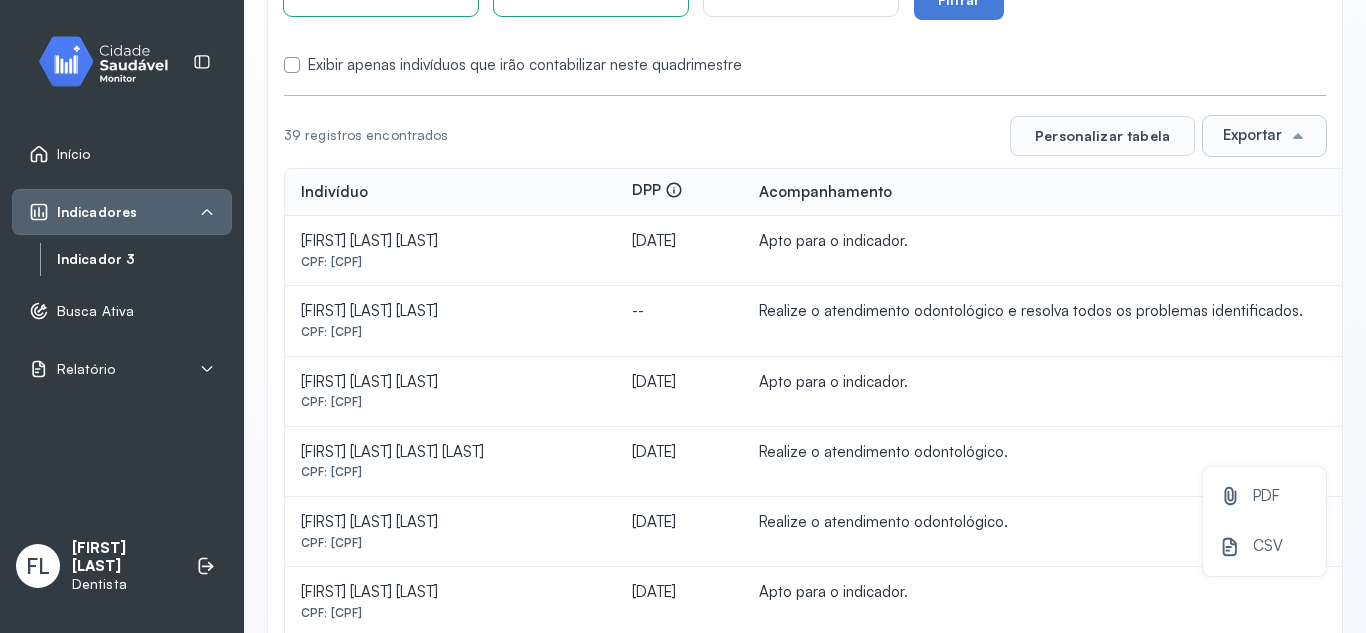 scroll, scrollTop: 96, scrollLeft: 0, axis: vertical 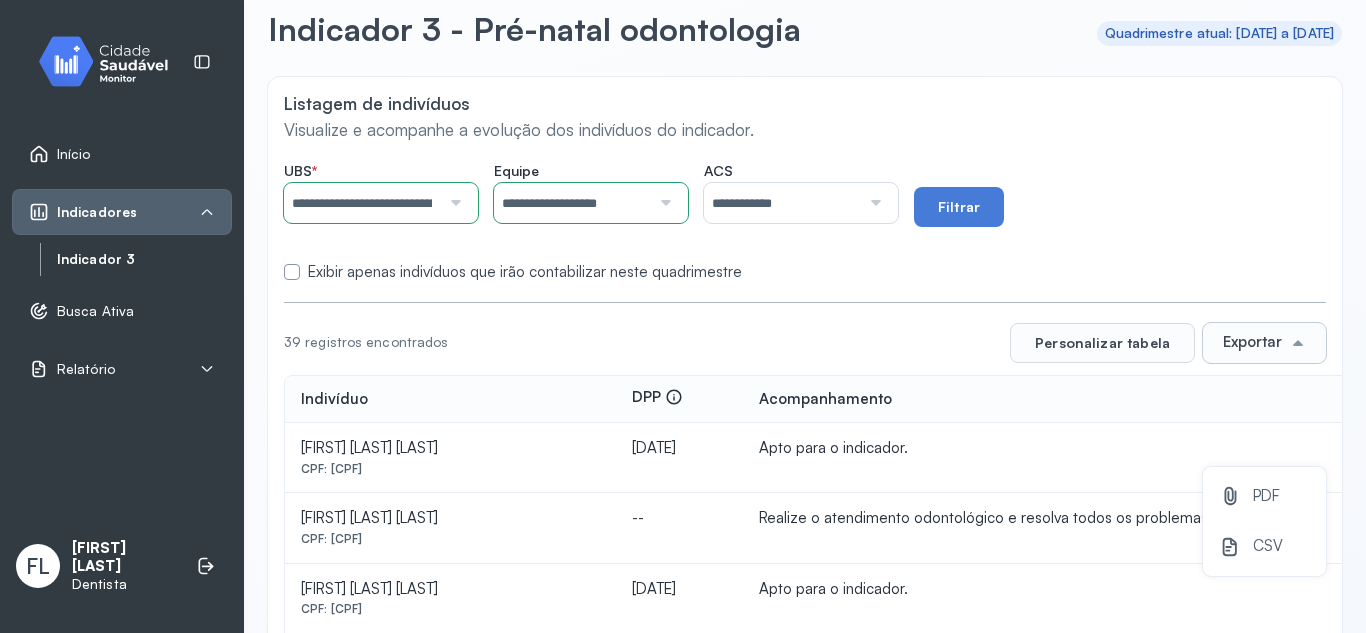 click on "Exportar" at bounding box center [1252, 342] 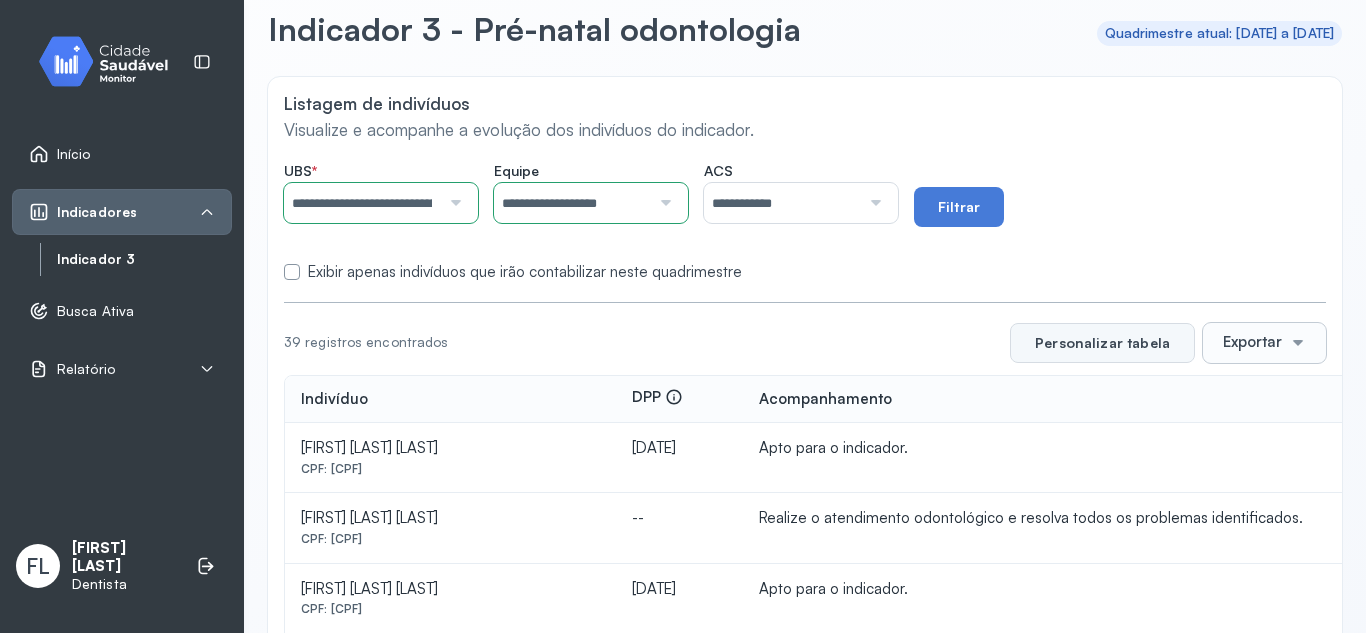 click on "Personalizar tabela" at bounding box center [1102, 343] 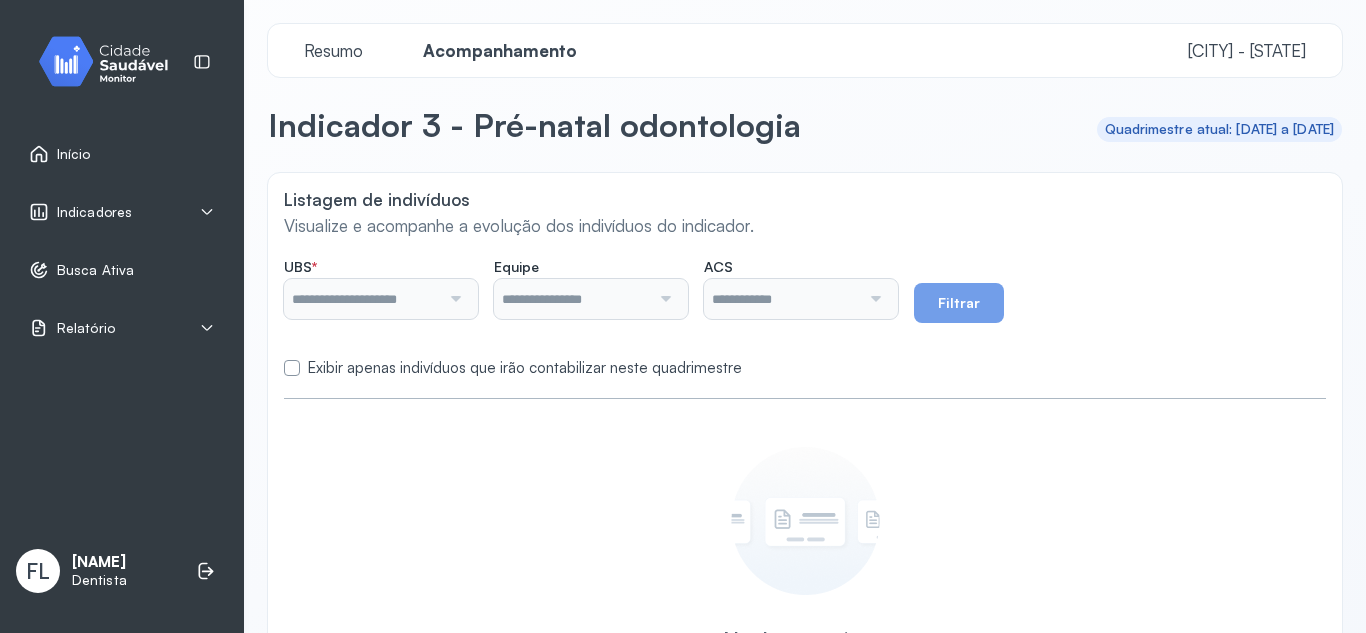 scroll, scrollTop: 0, scrollLeft: 0, axis: both 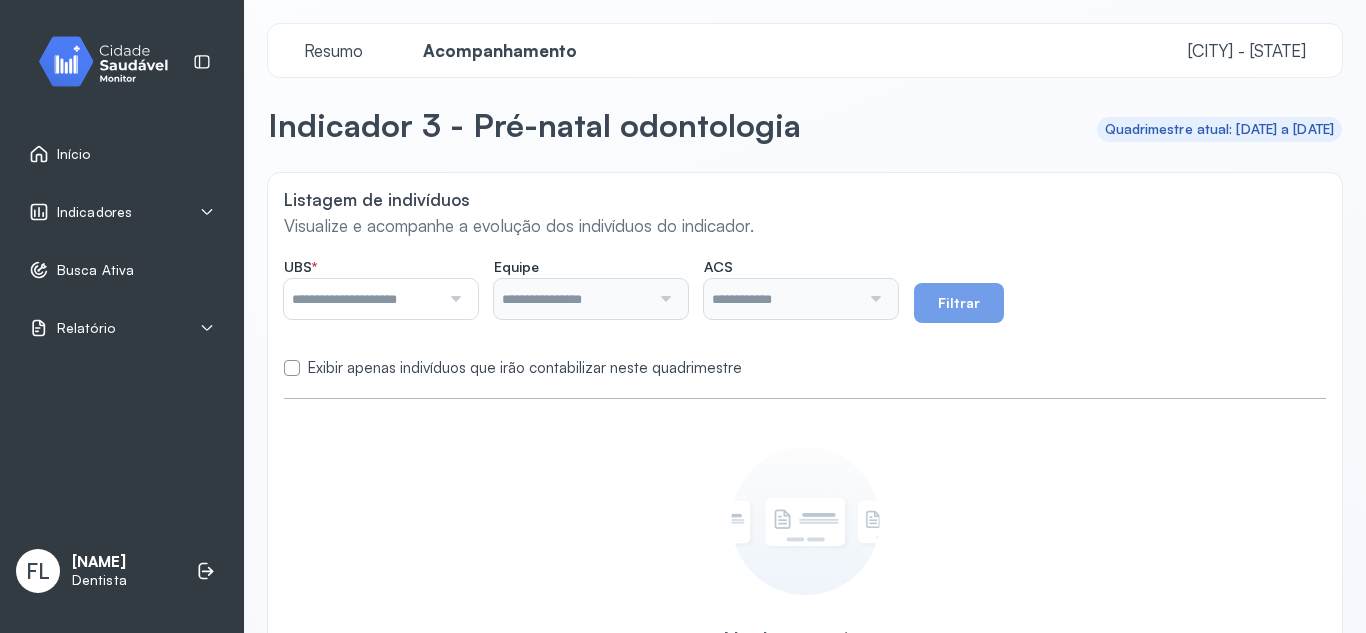 click at bounding box center [362, 299] 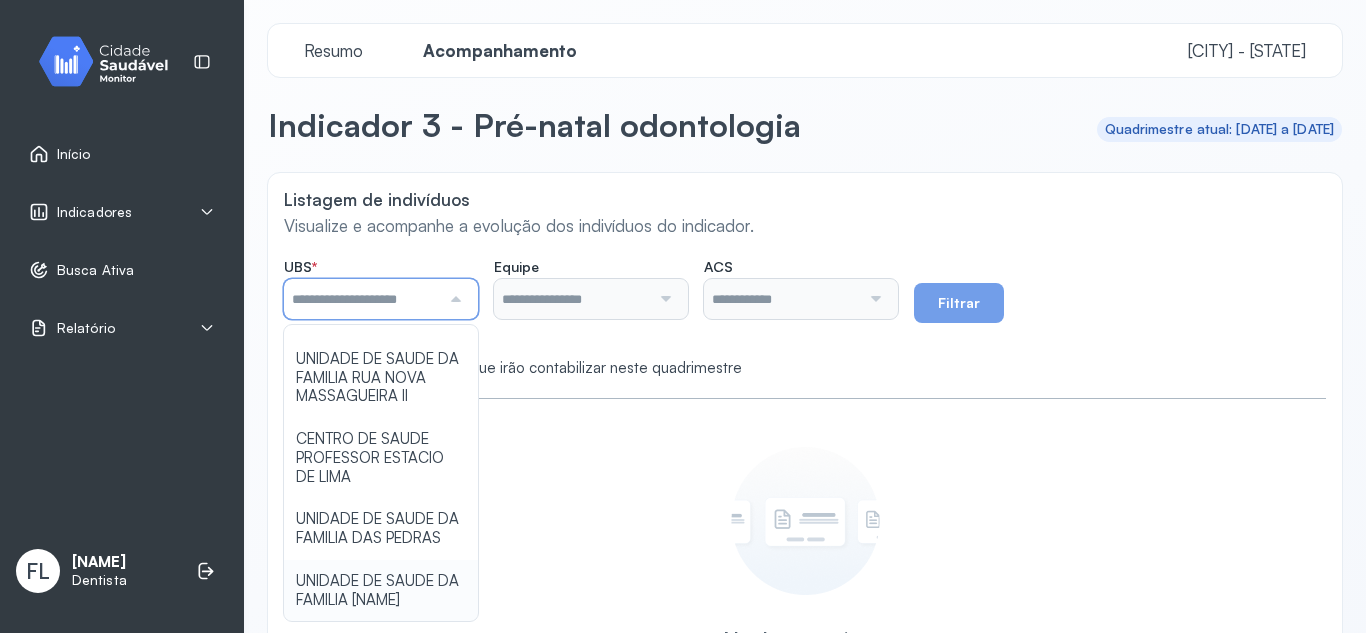 scroll, scrollTop: 1004, scrollLeft: 0, axis: vertical 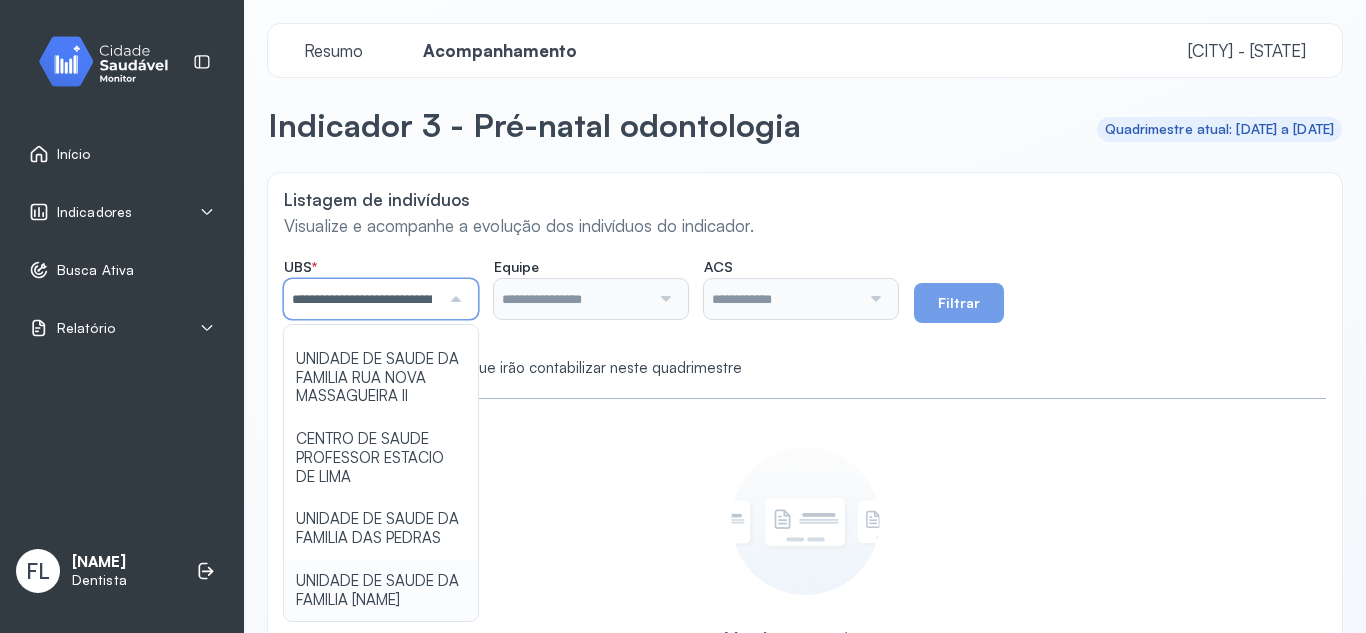 click on "**********" 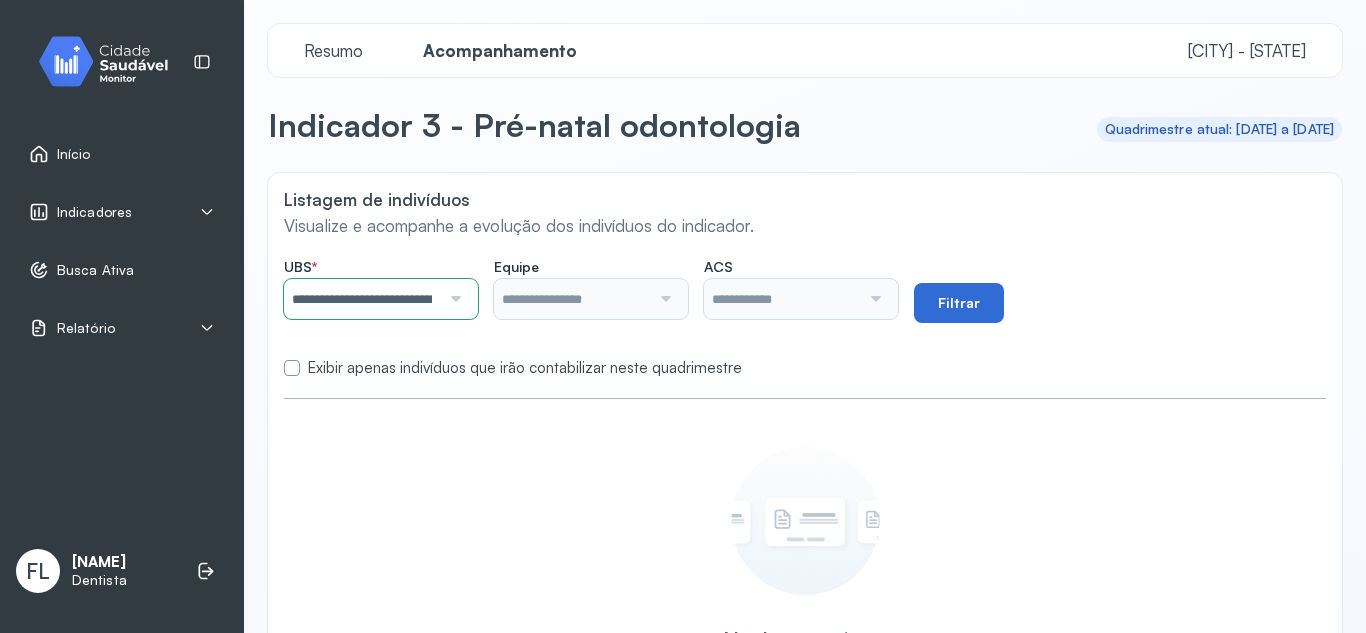type on "**********" 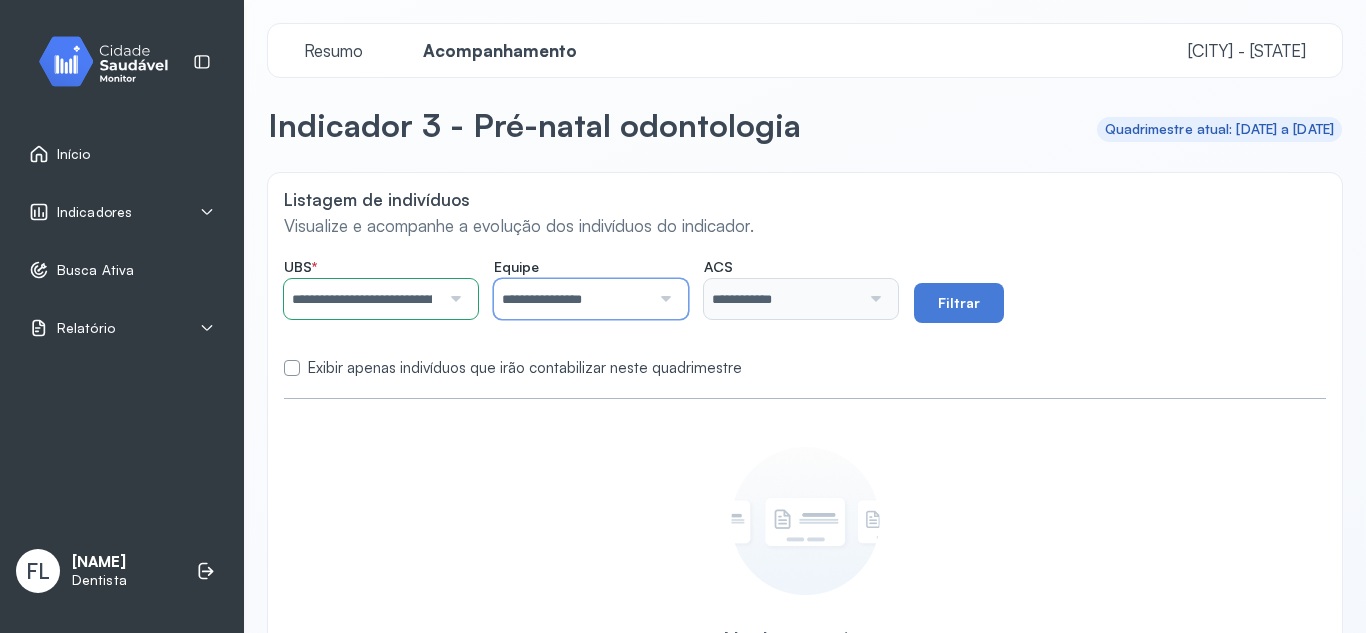 click on "**********" at bounding box center (572, 299) 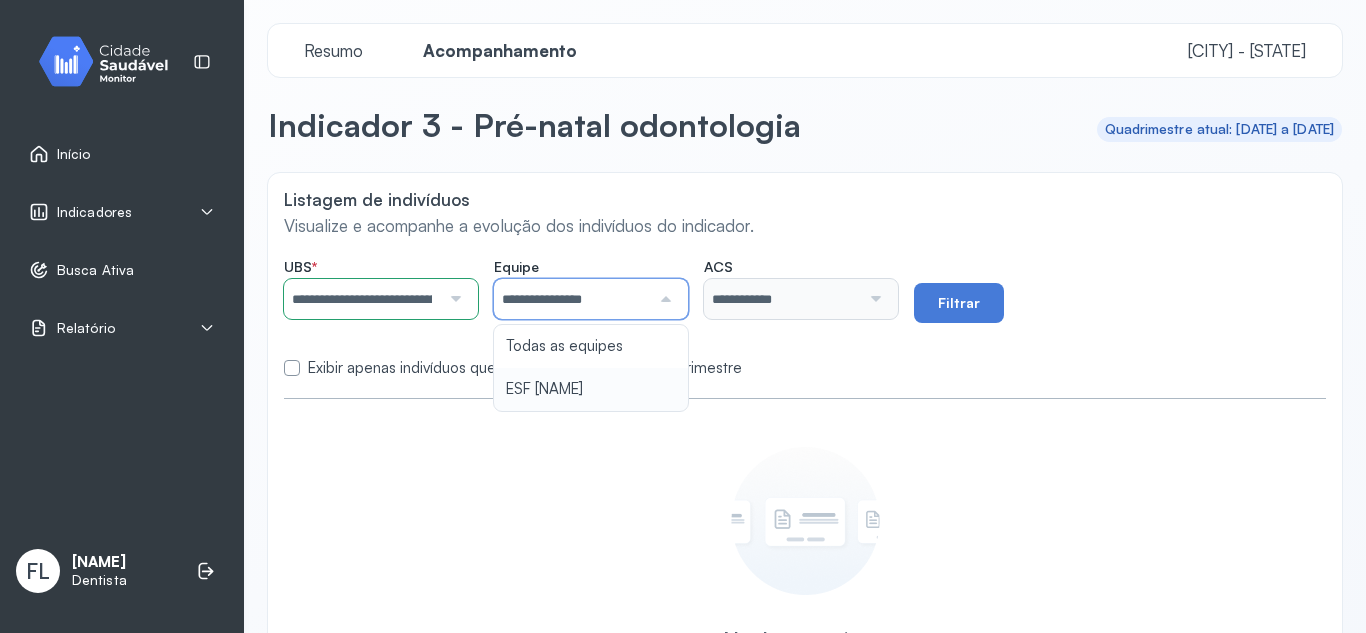 type on "**********" 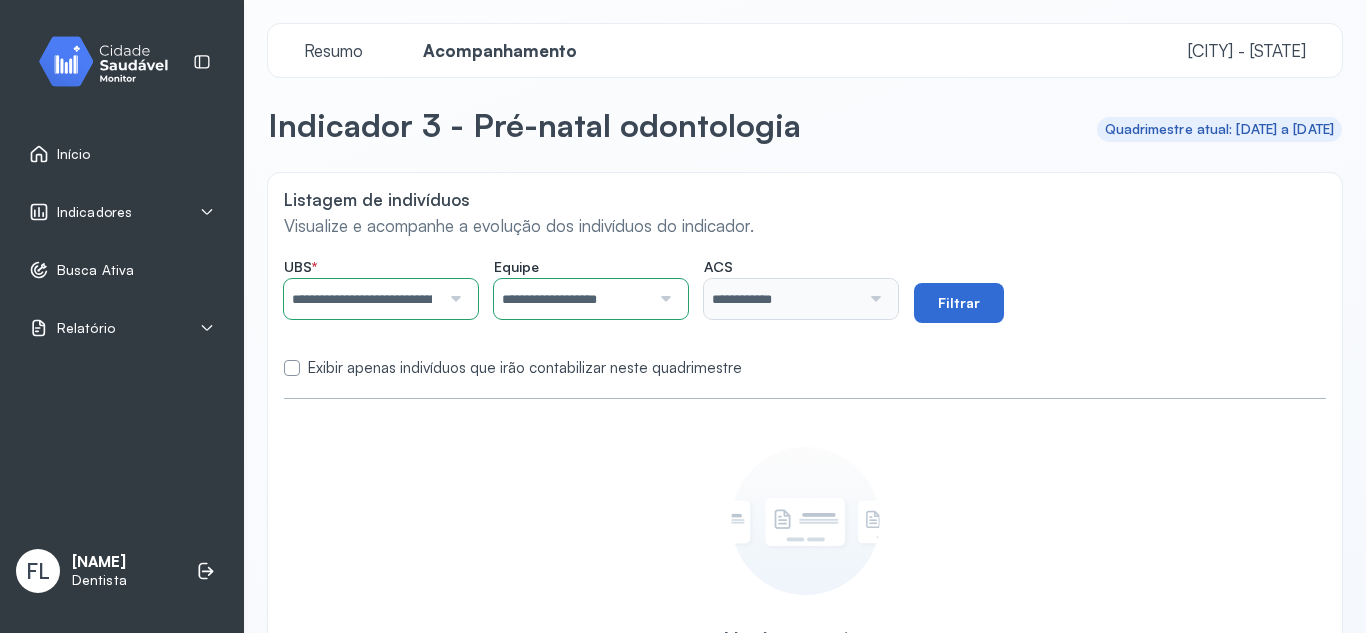 drag, startPoint x: 640, startPoint y: 382, endPoint x: 993, endPoint y: 306, distance: 361.08862 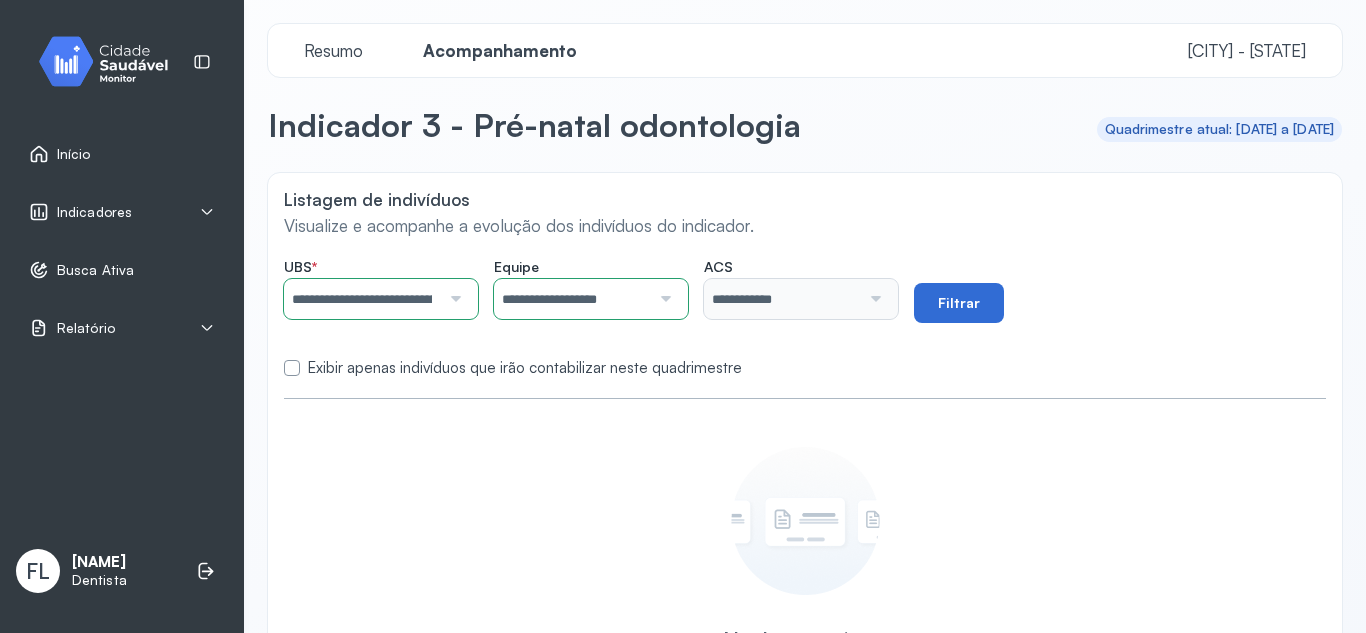 drag, startPoint x: 1036, startPoint y: 298, endPoint x: 964, endPoint y: 304, distance: 72.249565 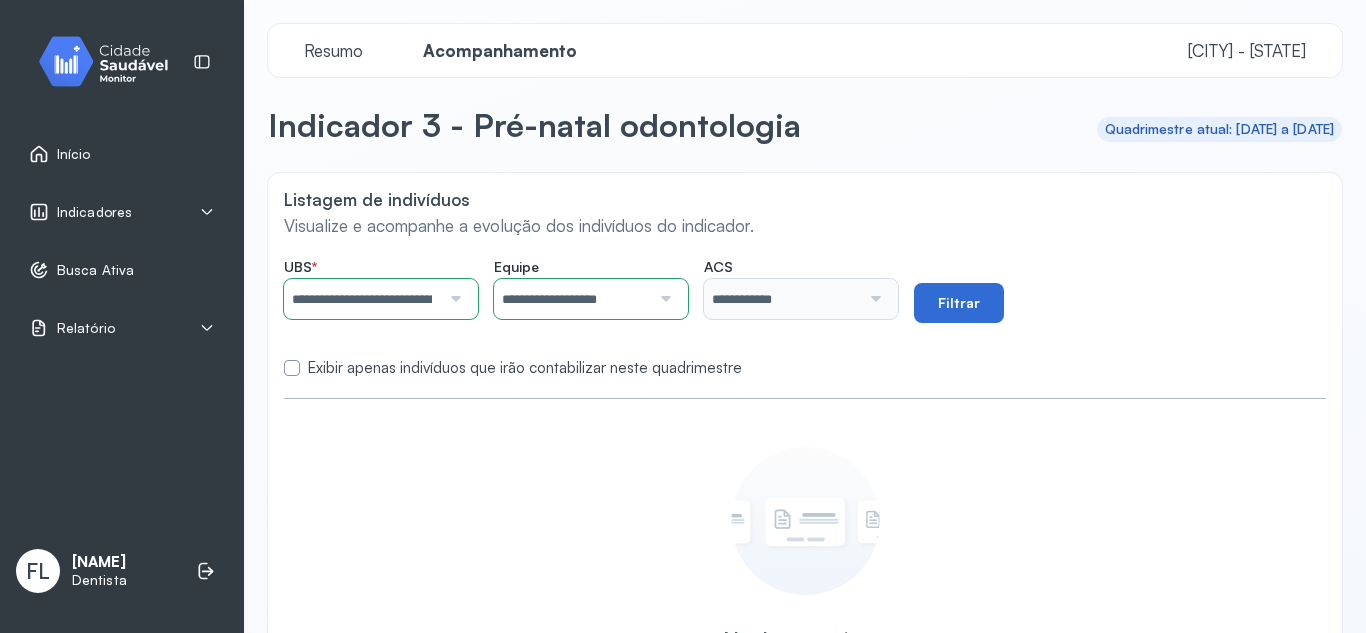 click on "Filtrar" at bounding box center (959, 303) 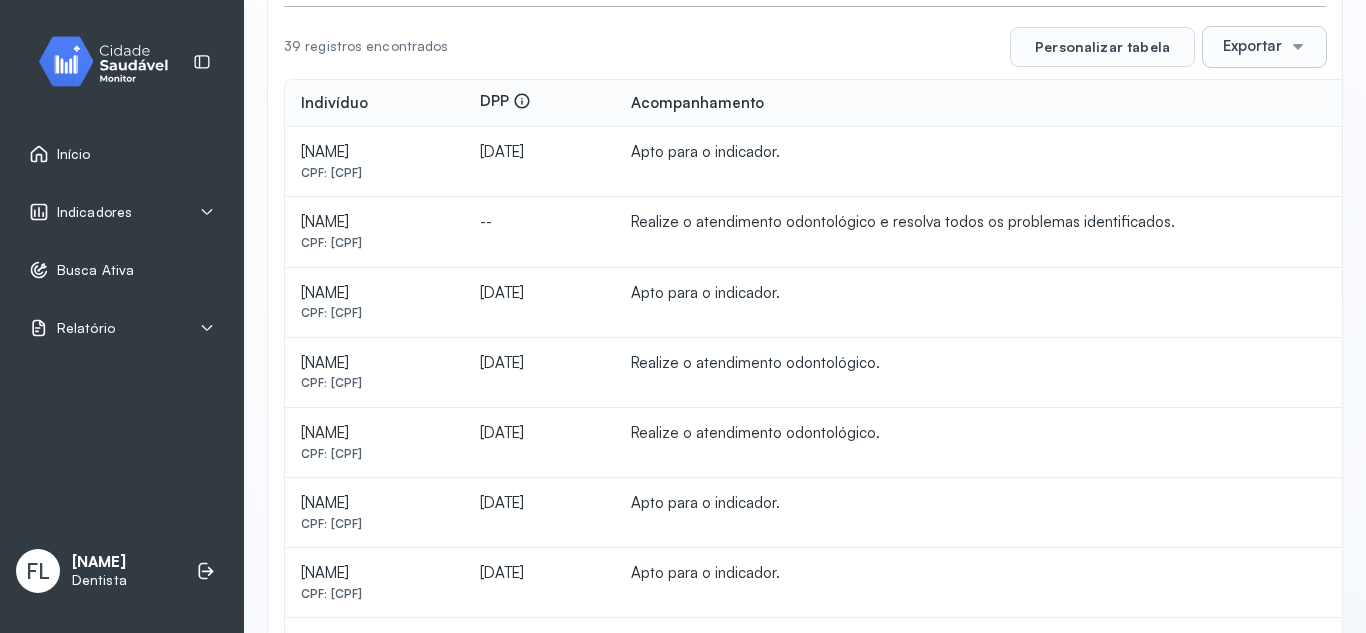 scroll, scrollTop: 400, scrollLeft: 0, axis: vertical 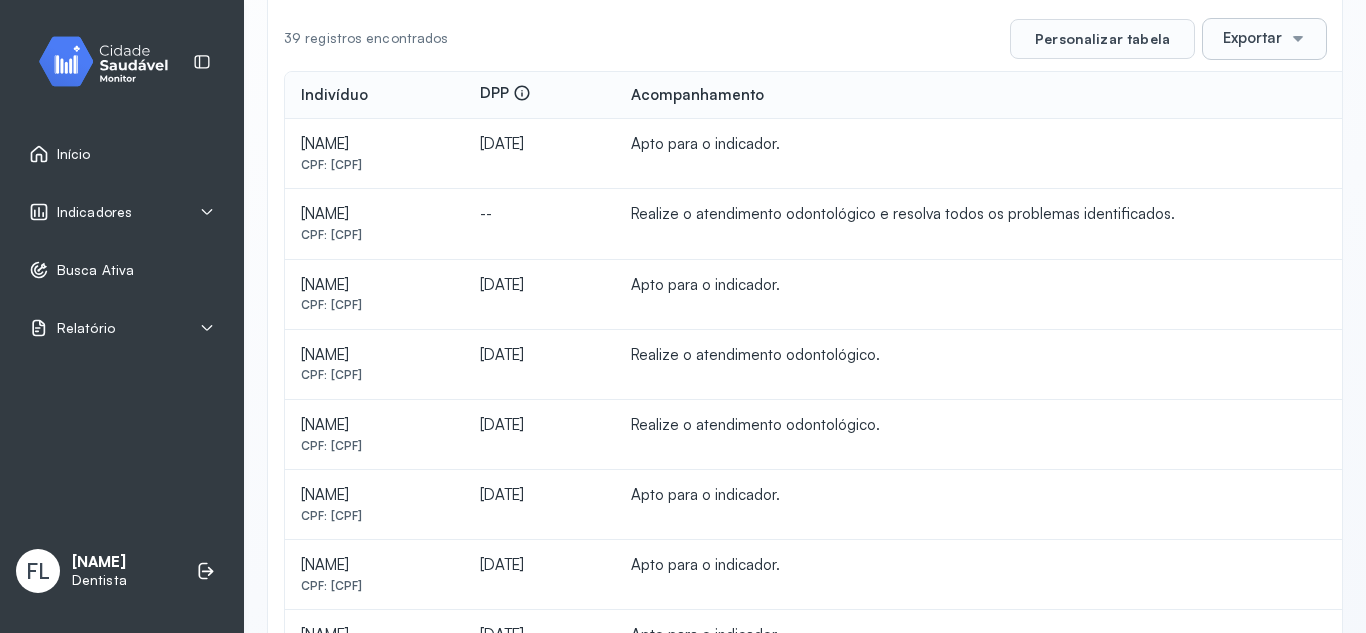 click at bounding box center [111, 61] 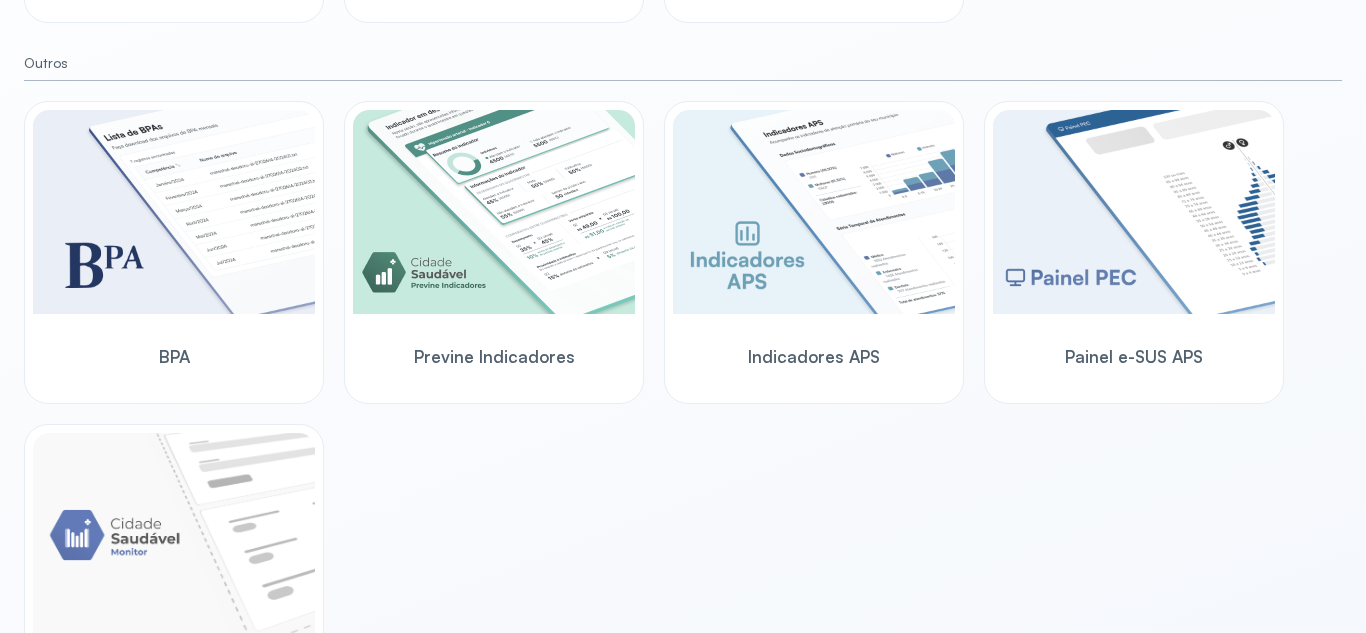 scroll, scrollTop: 661, scrollLeft: 0, axis: vertical 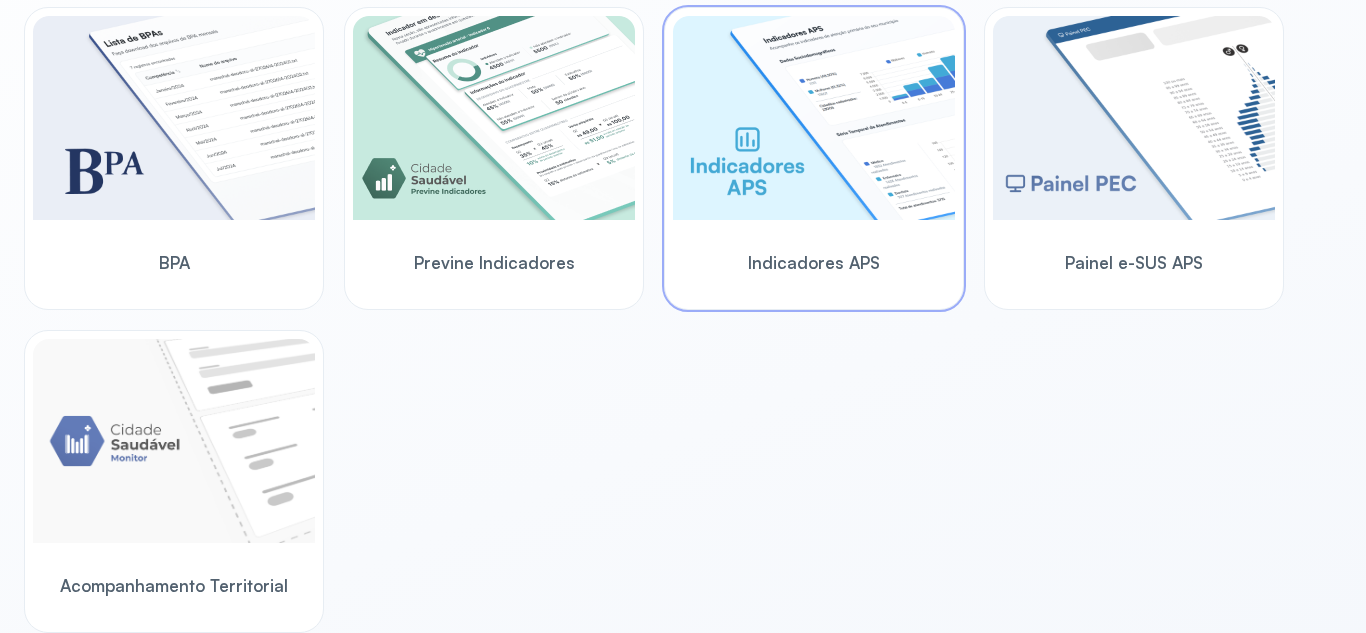 click at bounding box center [814, 118] 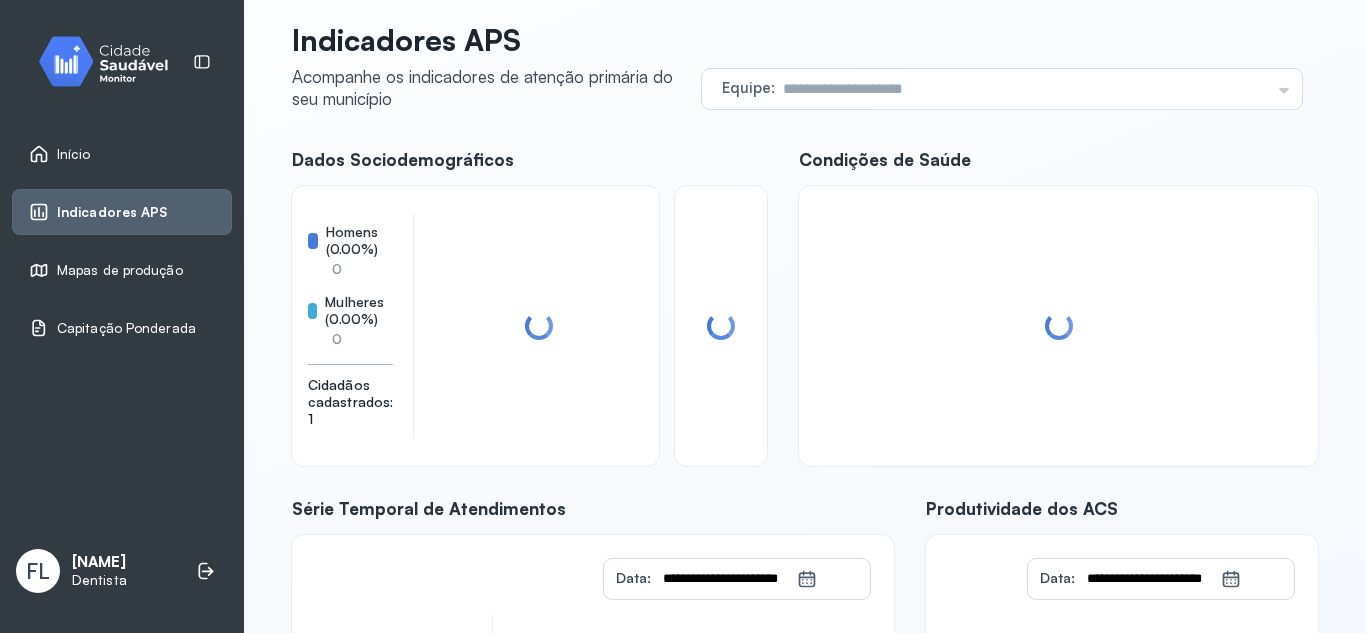 scroll, scrollTop: 0, scrollLeft: 0, axis: both 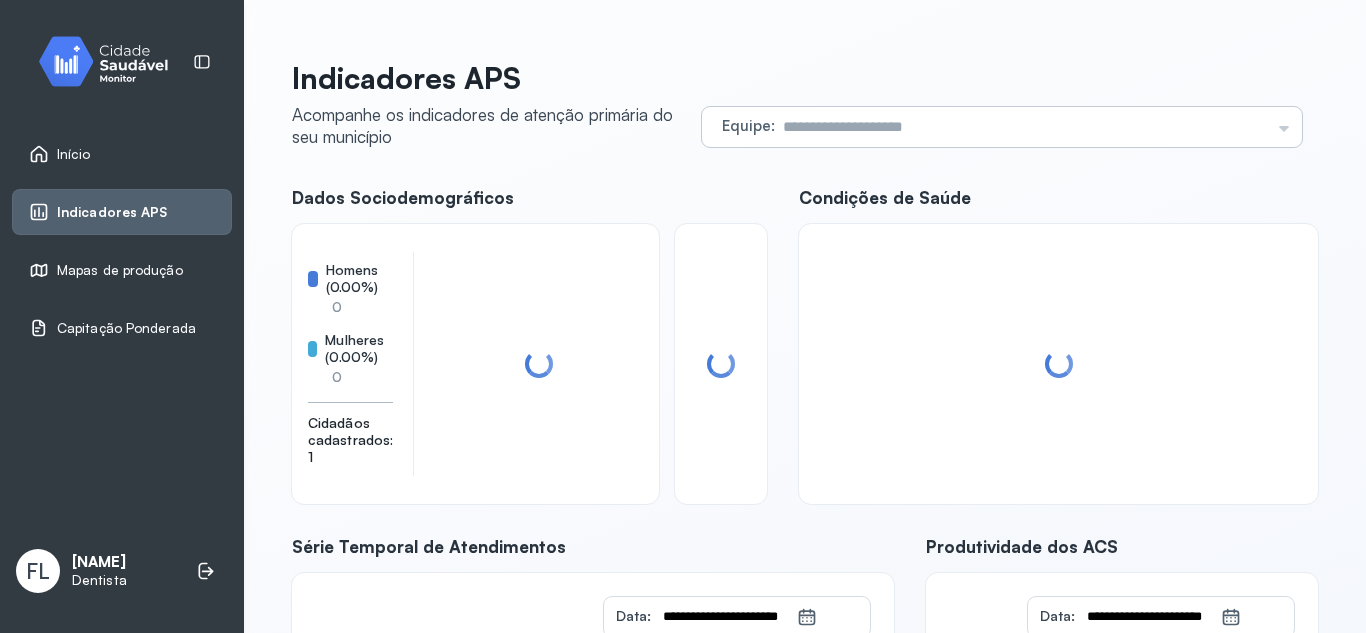 click at bounding box center [1022, 127] 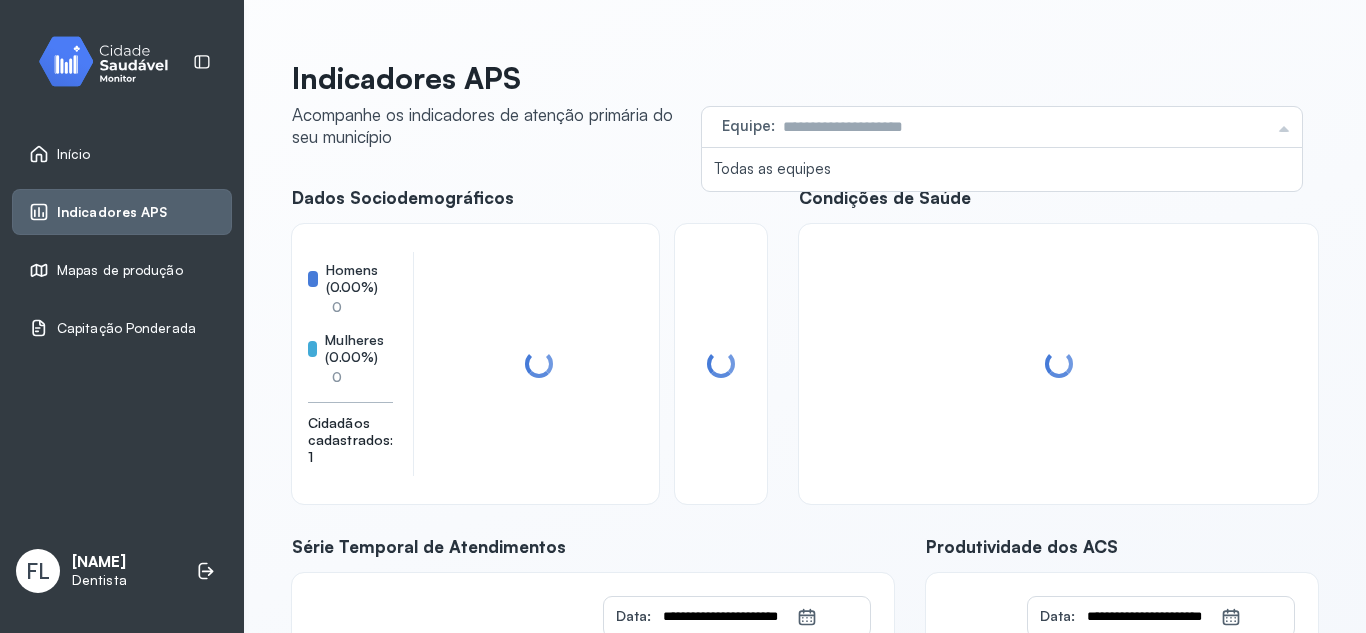 drag, startPoint x: 856, startPoint y: 66, endPoint x: 823, endPoint y: 76, distance: 34.48188 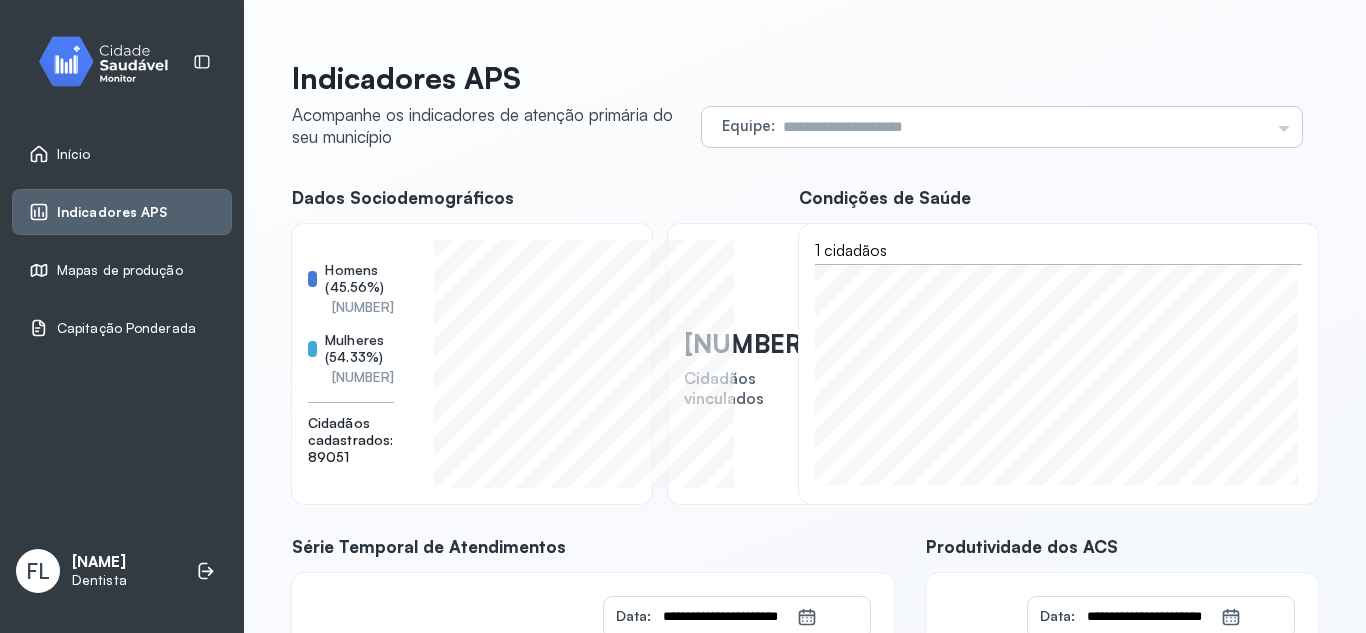 click at bounding box center [1022, 127] 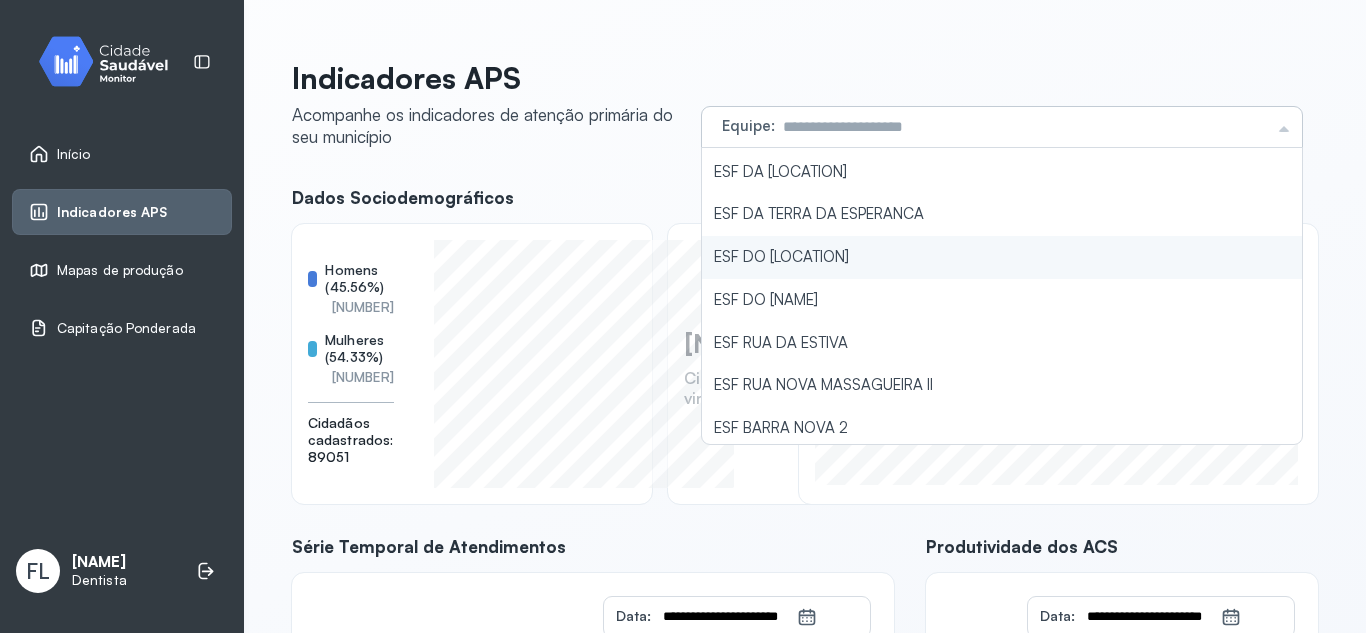 scroll, scrollTop: 602, scrollLeft: 0, axis: vertical 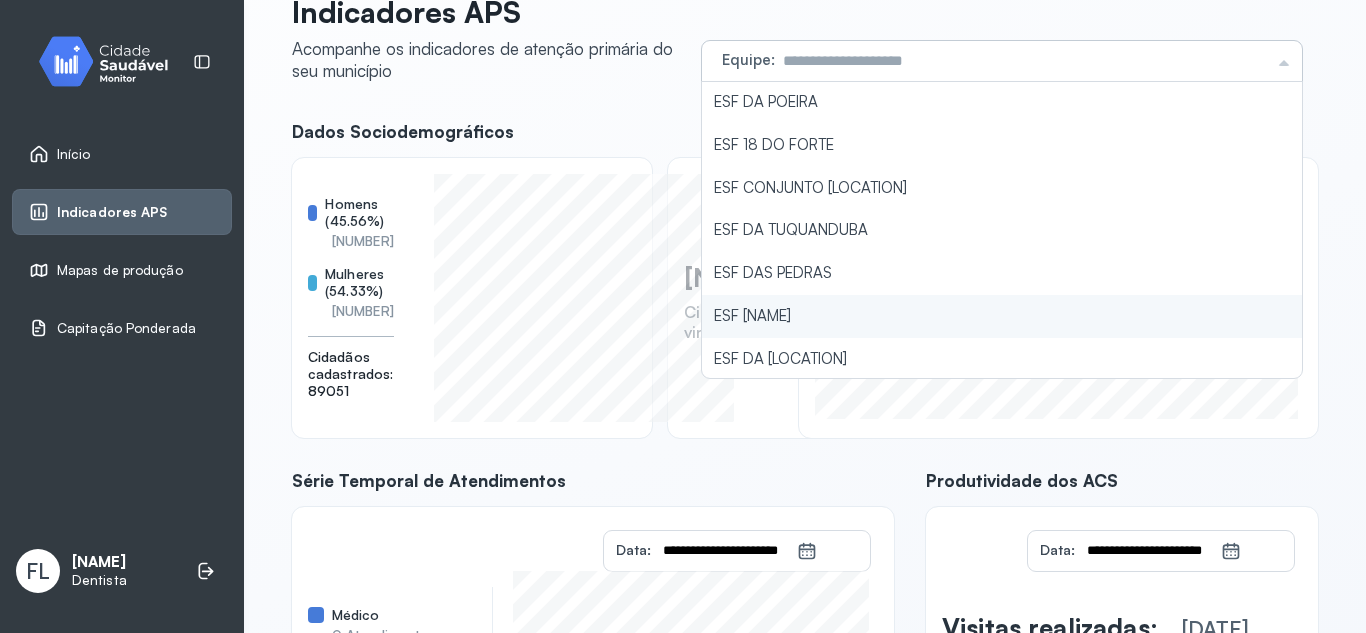 type on "**********" 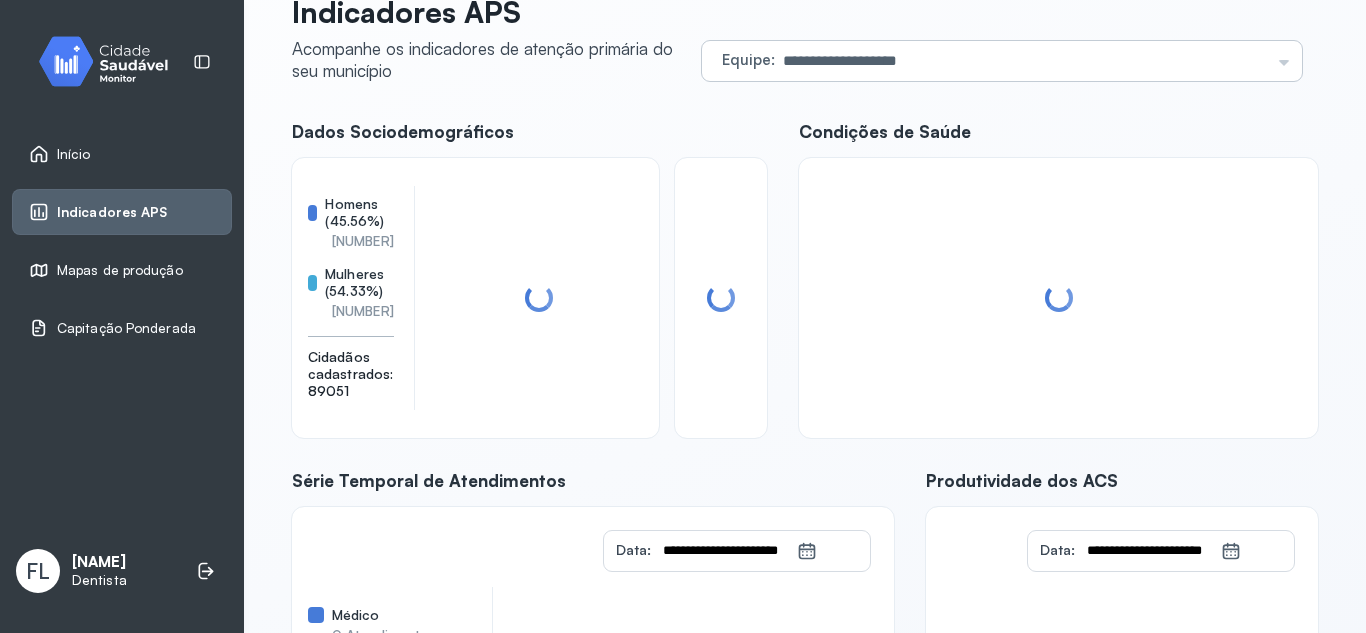 click on "**********" 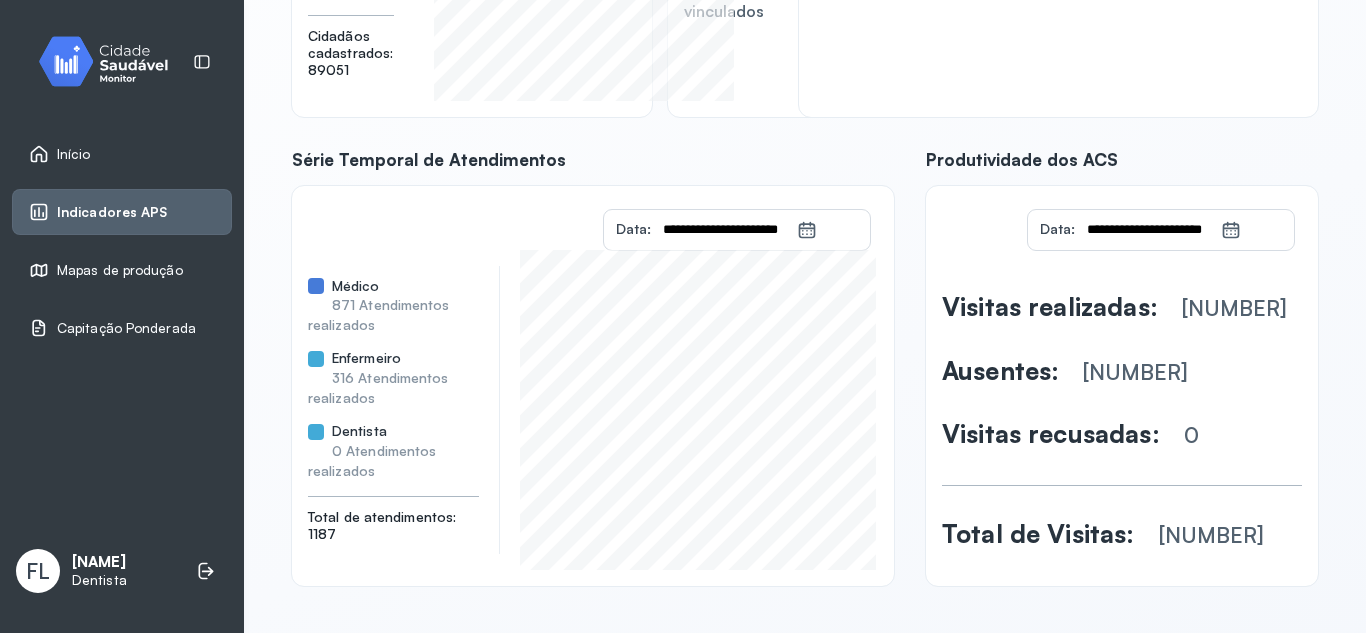 scroll, scrollTop: 388, scrollLeft: 0, axis: vertical 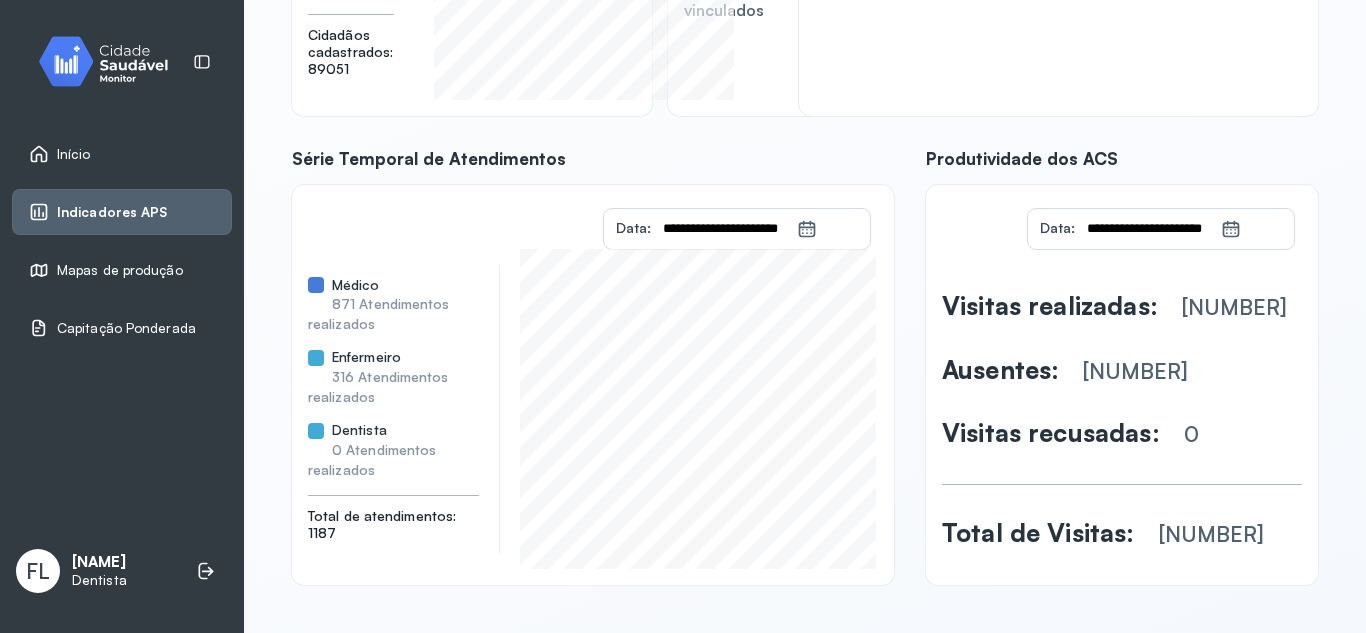 click on "Dentista 0 Atendimentos realizados" at bounding box center [393, 450] 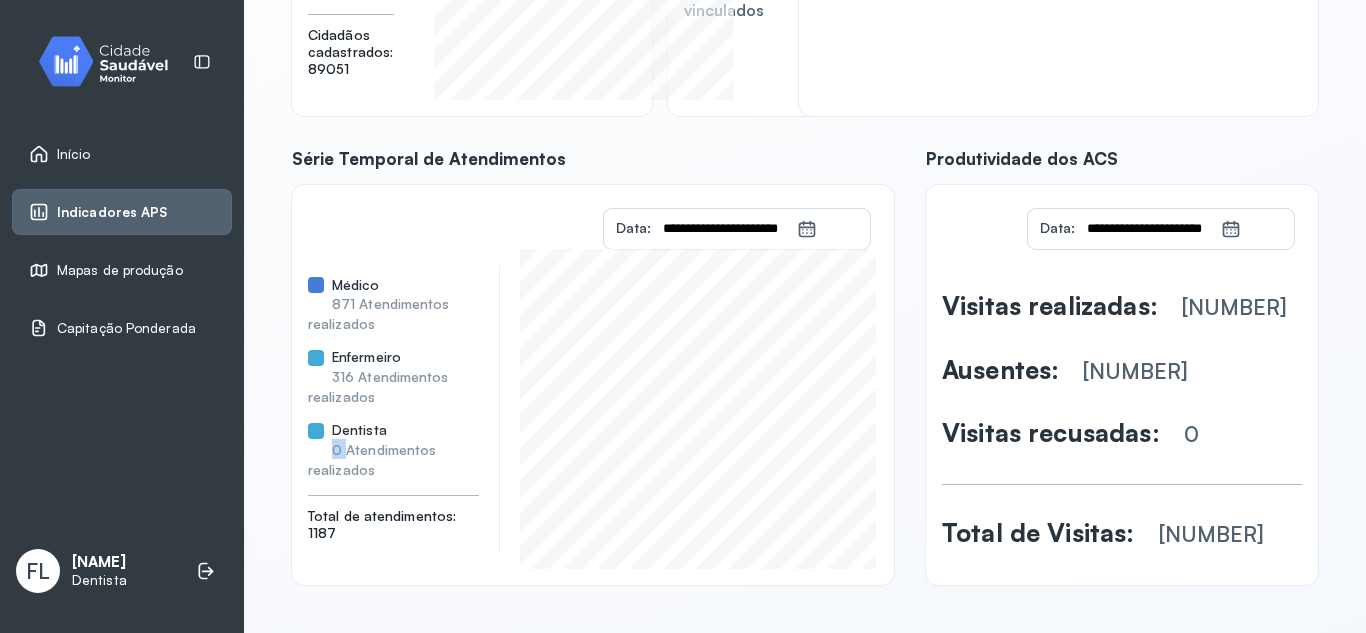click on "Dentista 0 Atendimentos realizados" at bounding box center [393, 450] 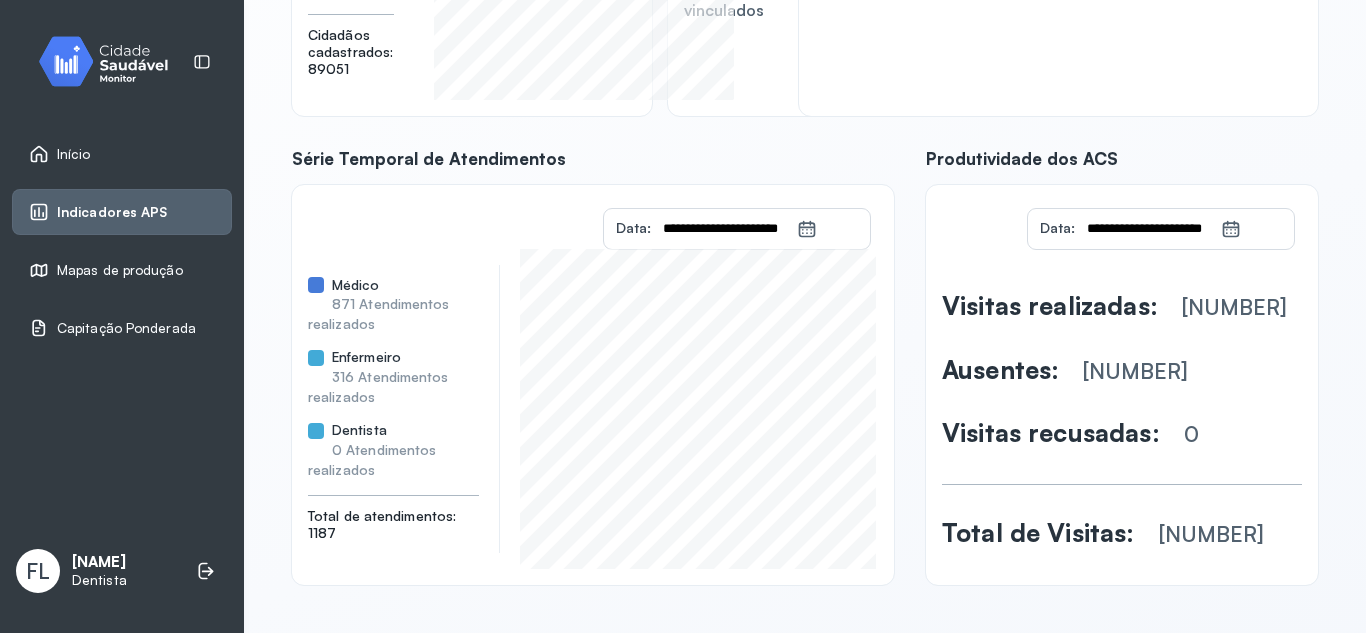 click on "Dentista 0 Atendimentos realizados" at bounding box center [393, 450] 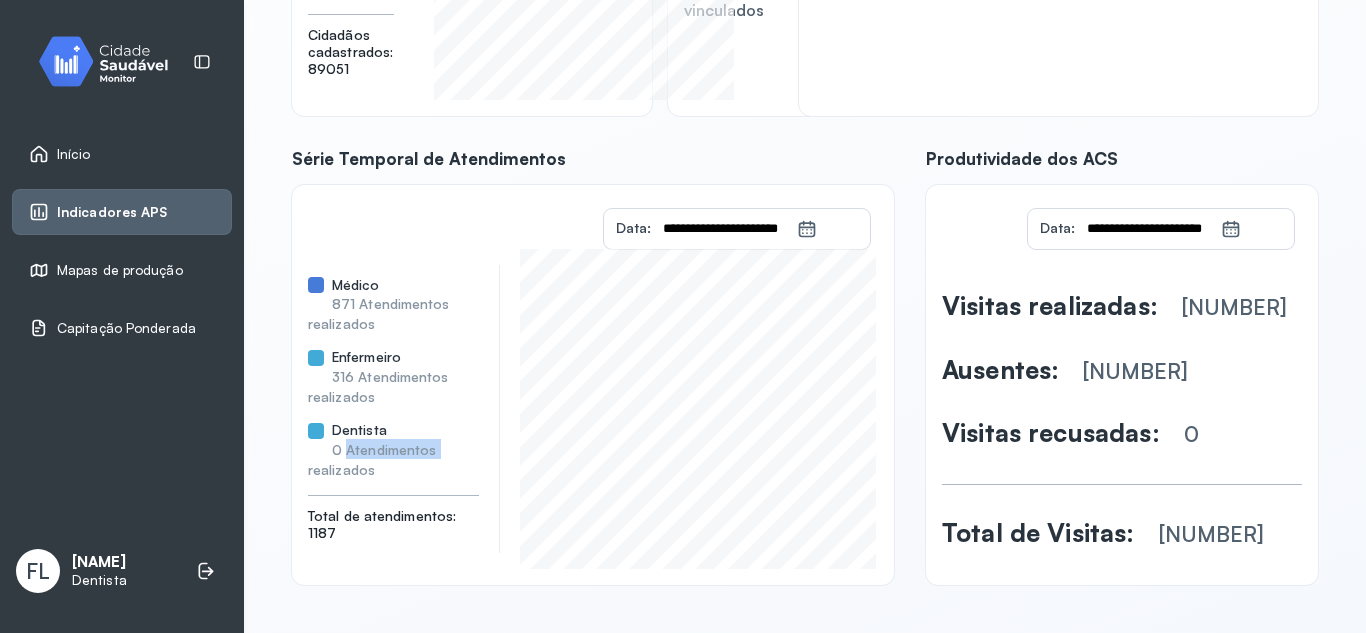 click on "Dentista 0 Atendimentos realizados" at bounding box center [393, 450] 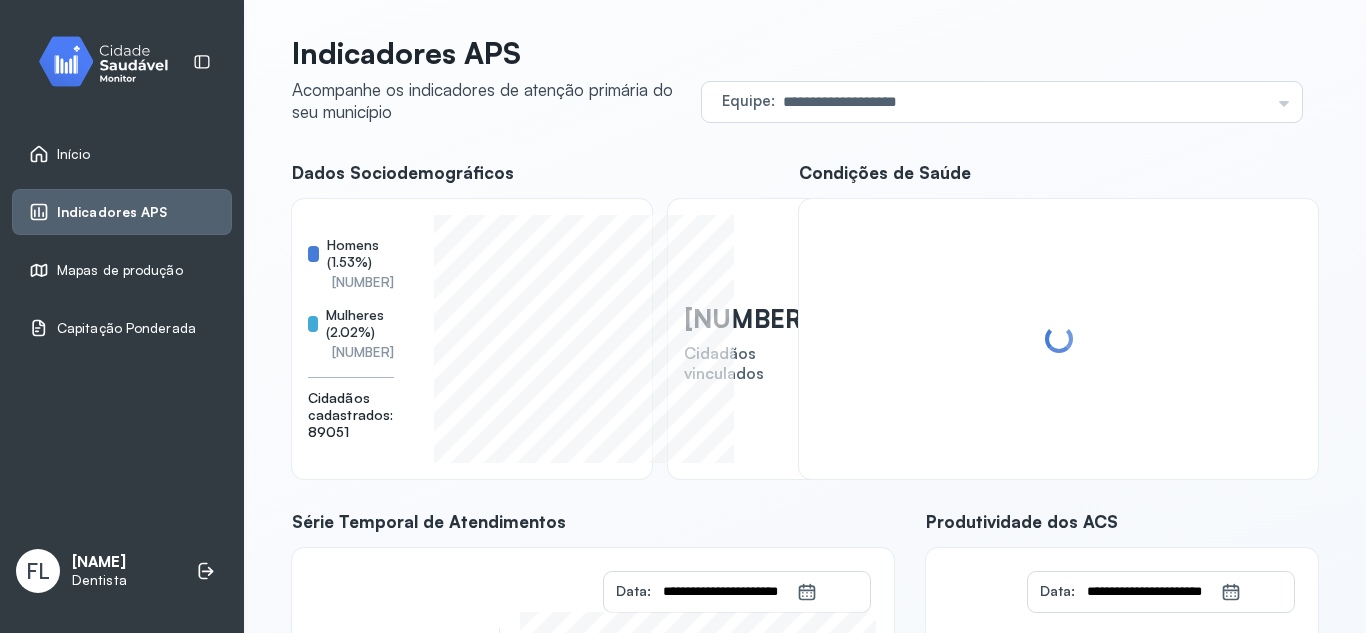 scroll, scrollTop: 0, scrollLeft: 0, axis: both 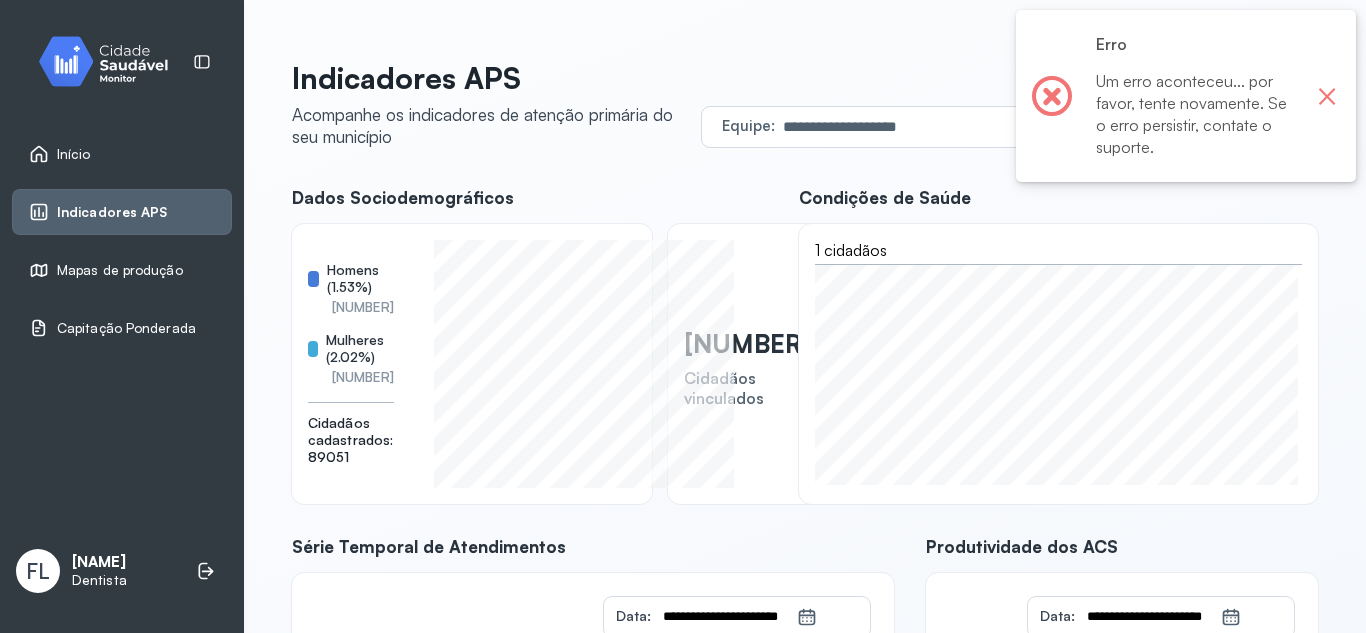click on "×" at bounding box center [1327, 96] 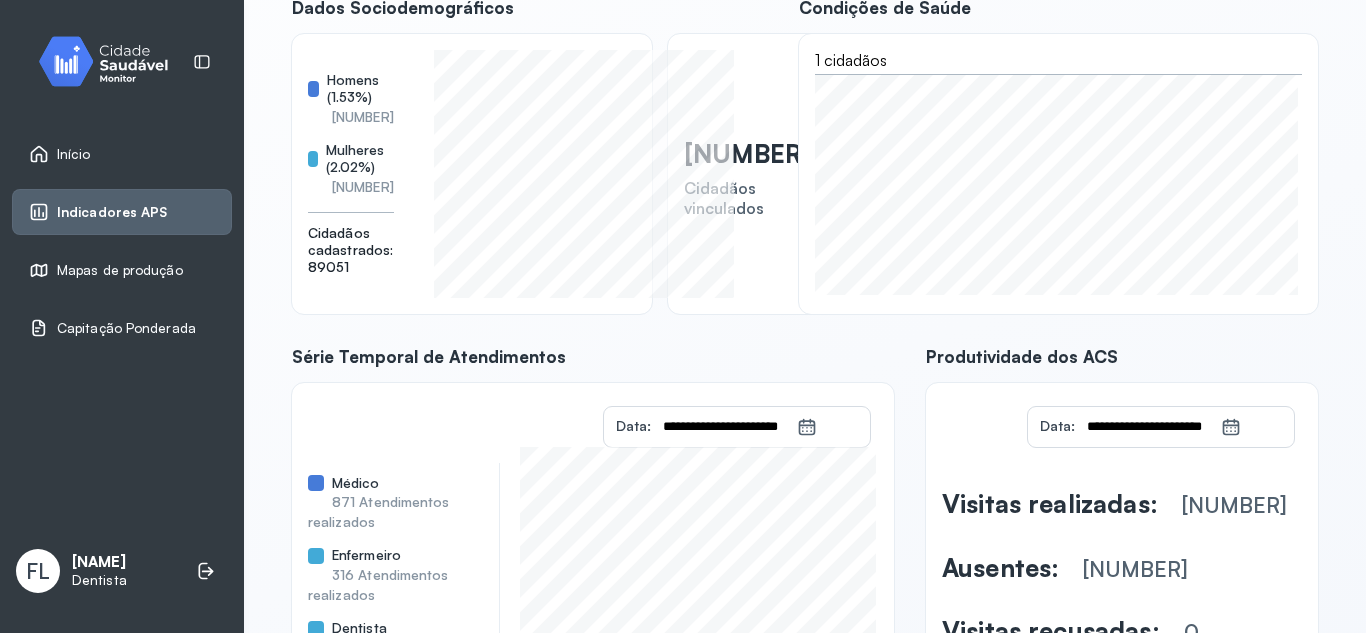 scroll, scrollTop: 388, scrollLeft: 0, axis: vertical 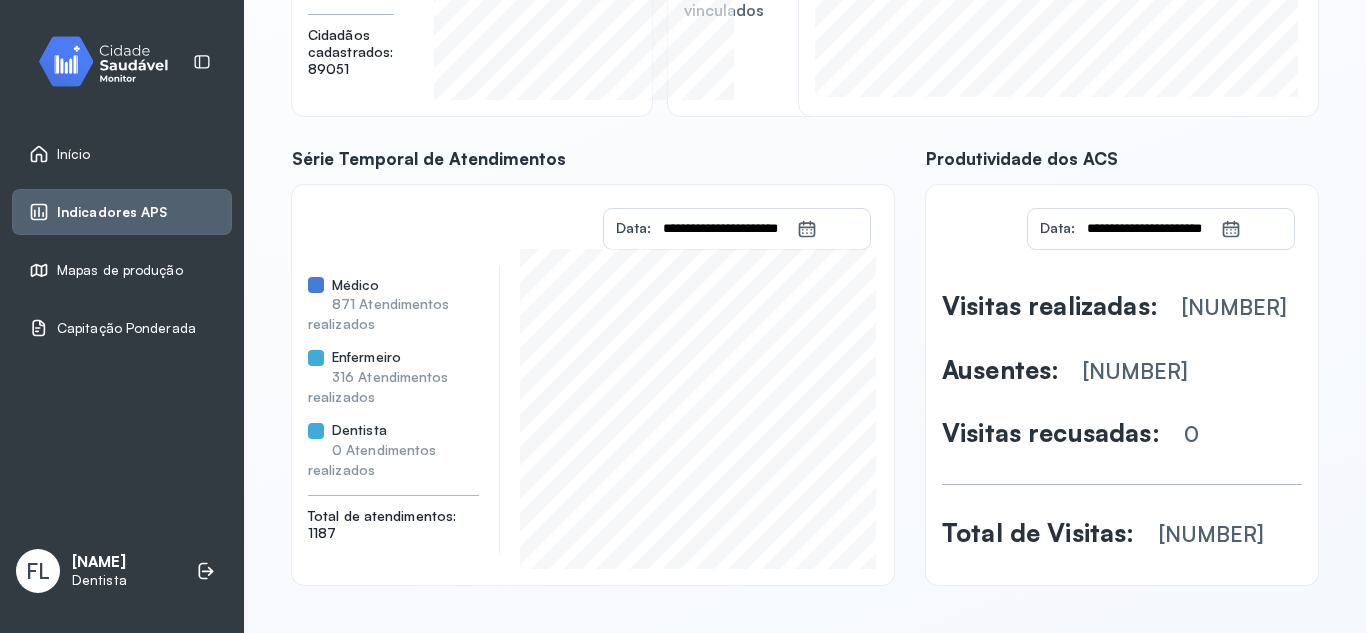click on "Médico 871 Atendimentos realizados Enfermeiro 316 Atendimentos realizados Dentista 0 Atendimentos realizados  Total de atendimentos: 1187" at bounding box center [593, 409] 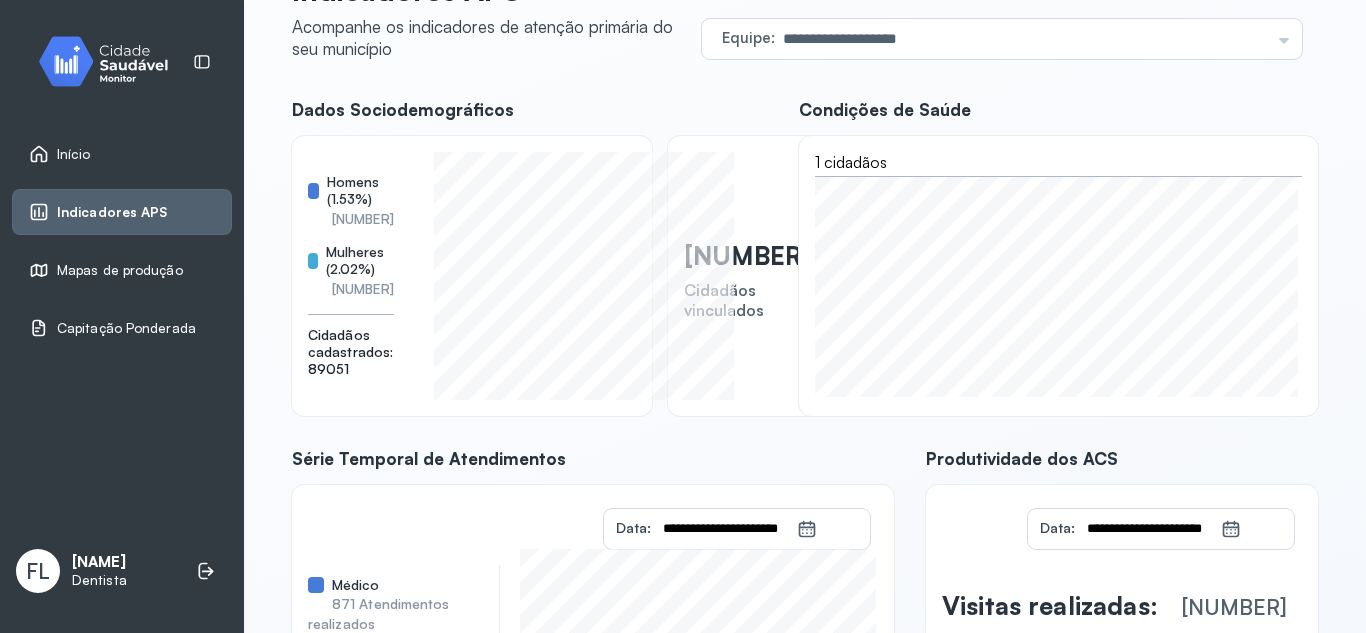 scroll, scrollTop: 0, scrollLeft: 0, axis: both 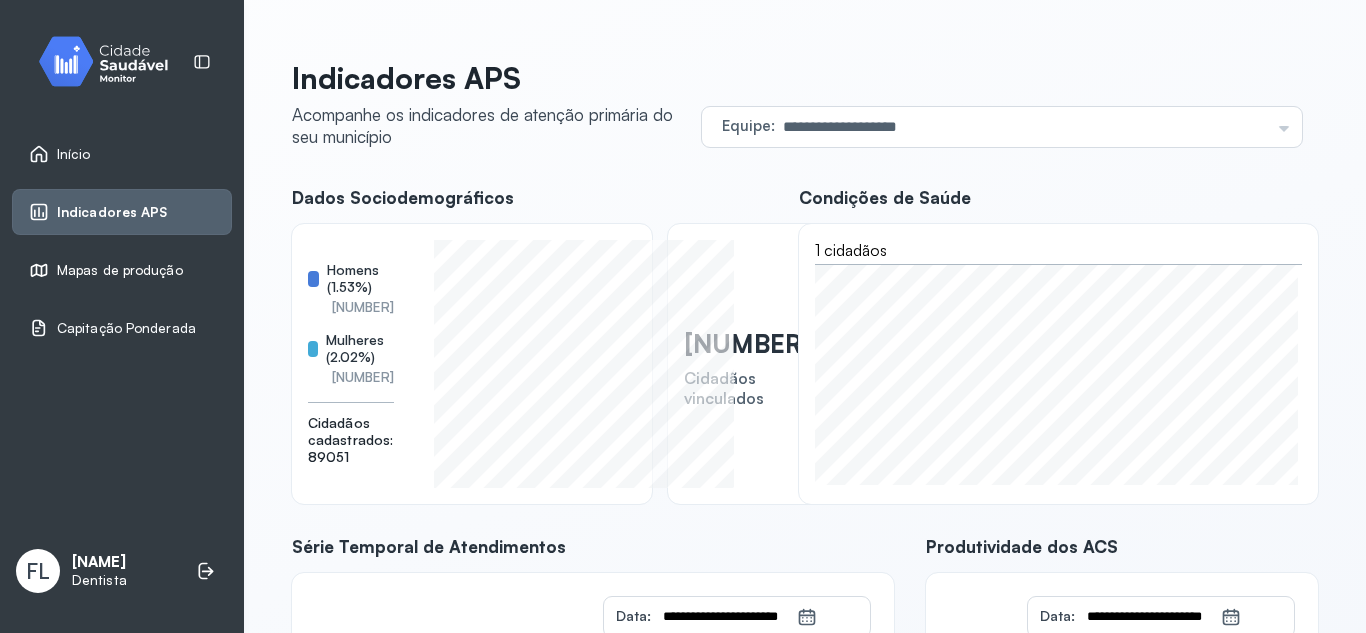 click on "Mapas de produção" at bounding box center (120, 270) 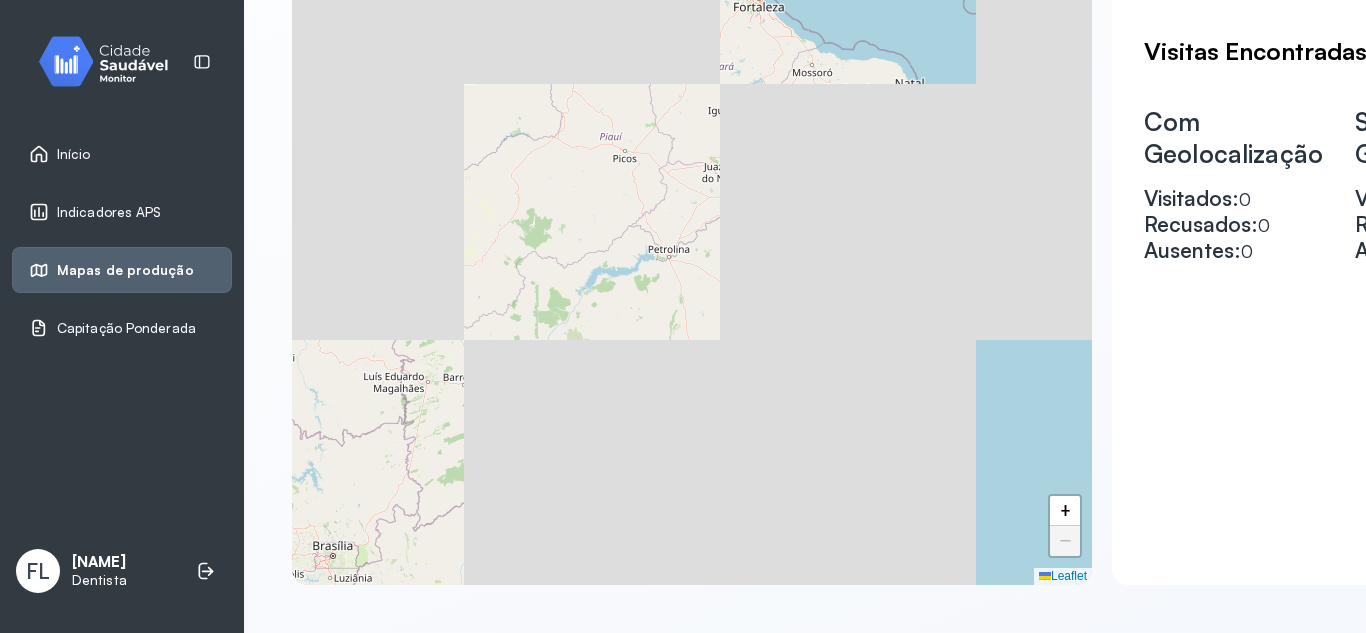 scroll, scrollTop: 510, scrollLeft: 0, axis: vertical 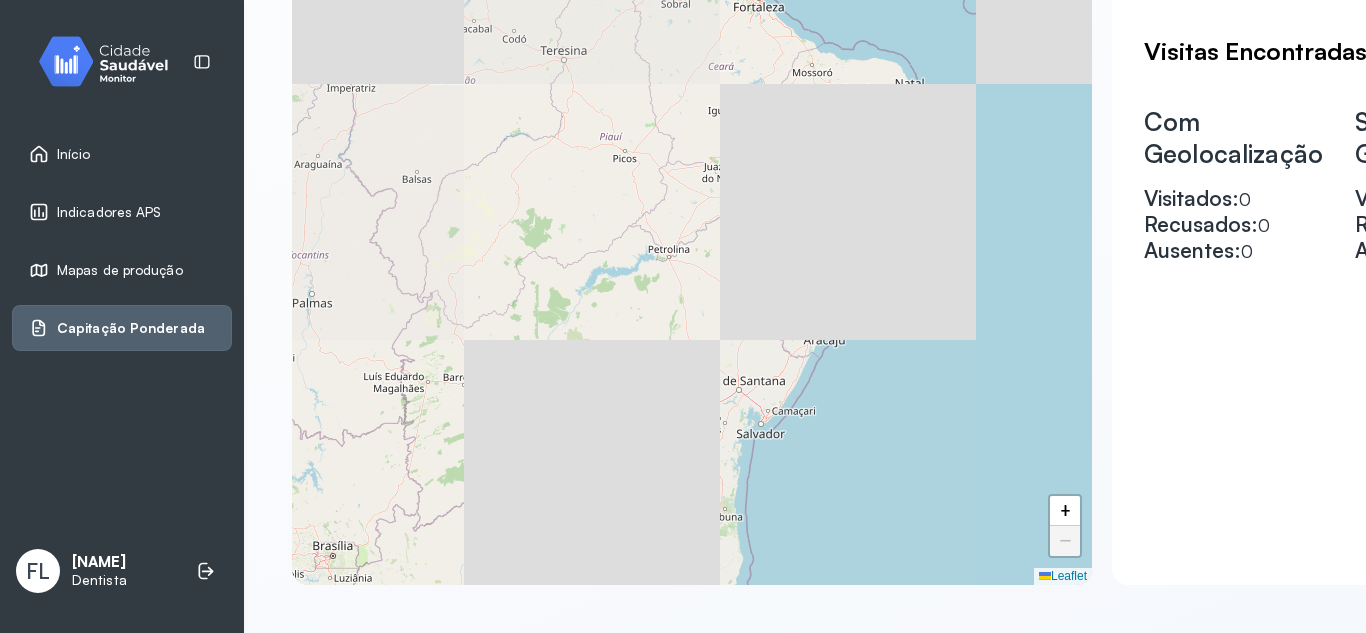 click on "Capitação Ponderada" at bounding box center (122, 328) 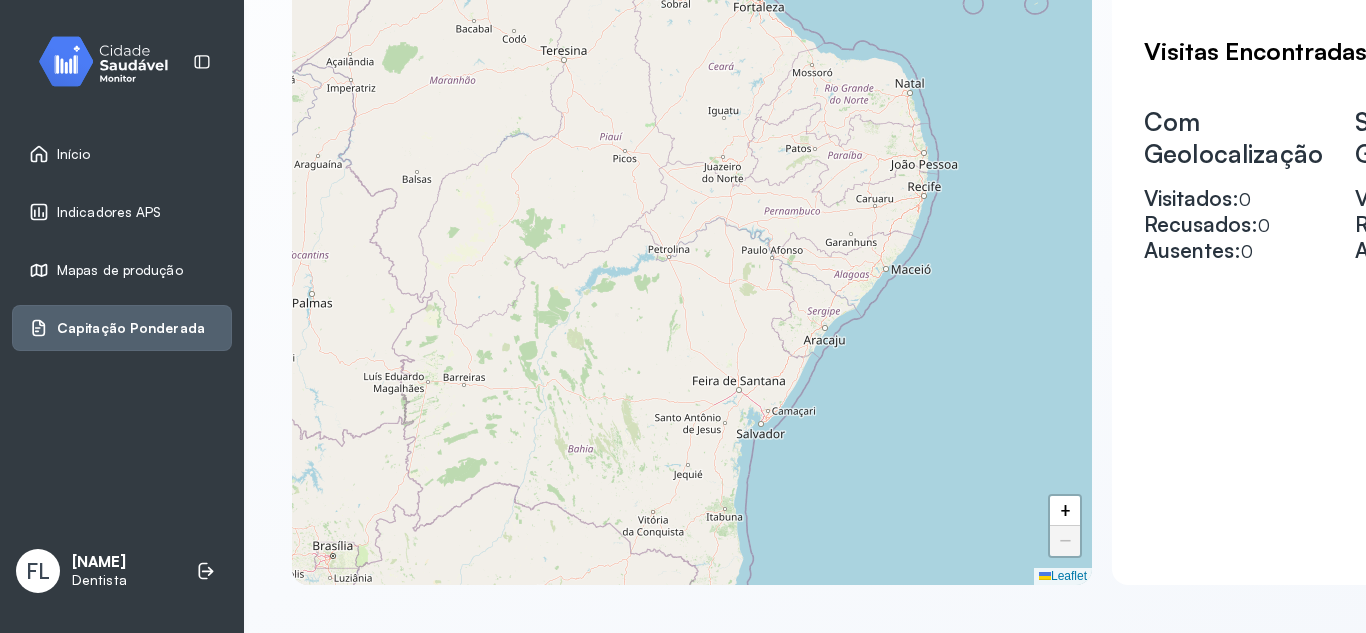 click on "Capitação Ponderada" at bounding box center [131, 328] 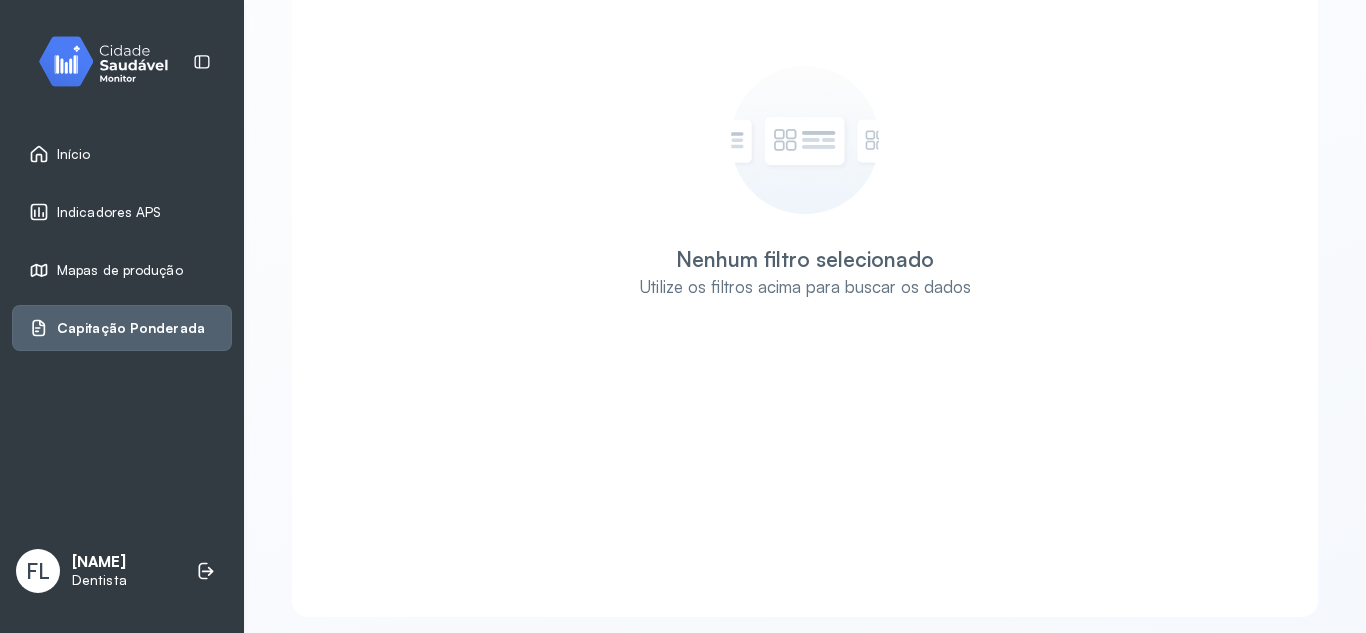 click at bounding box center [111, 61] 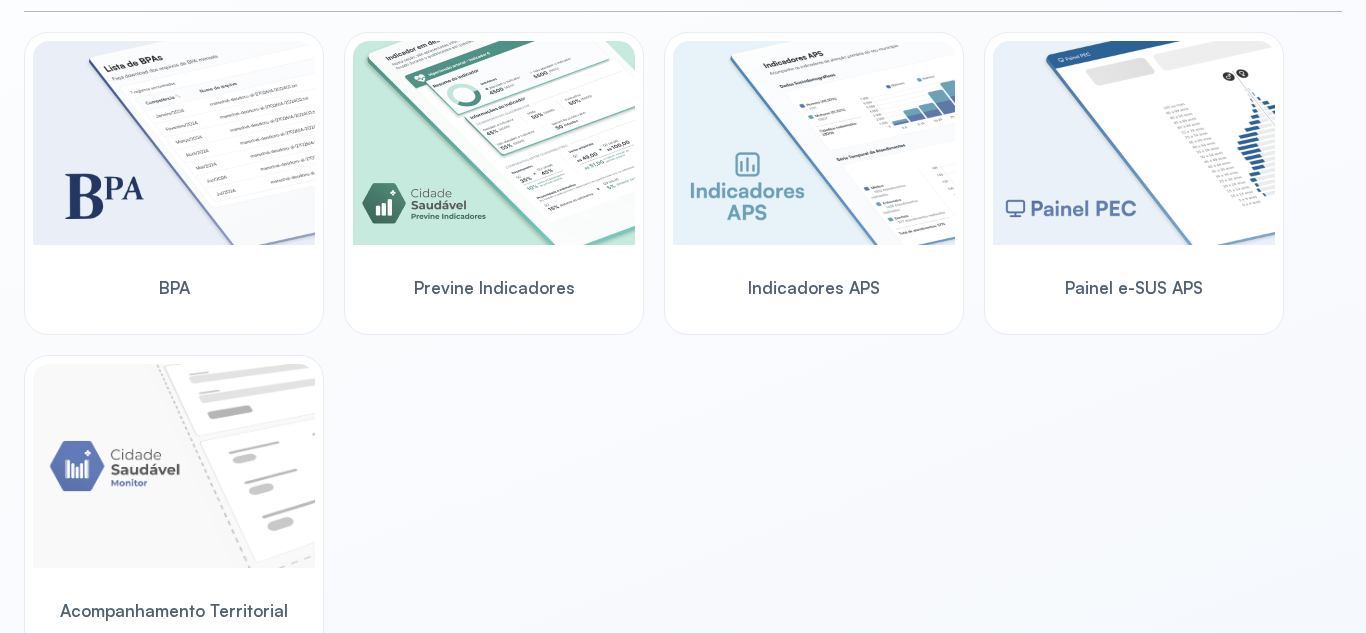 scroll, scrollTop: 661, scrollLeft: 0, axis: vertical 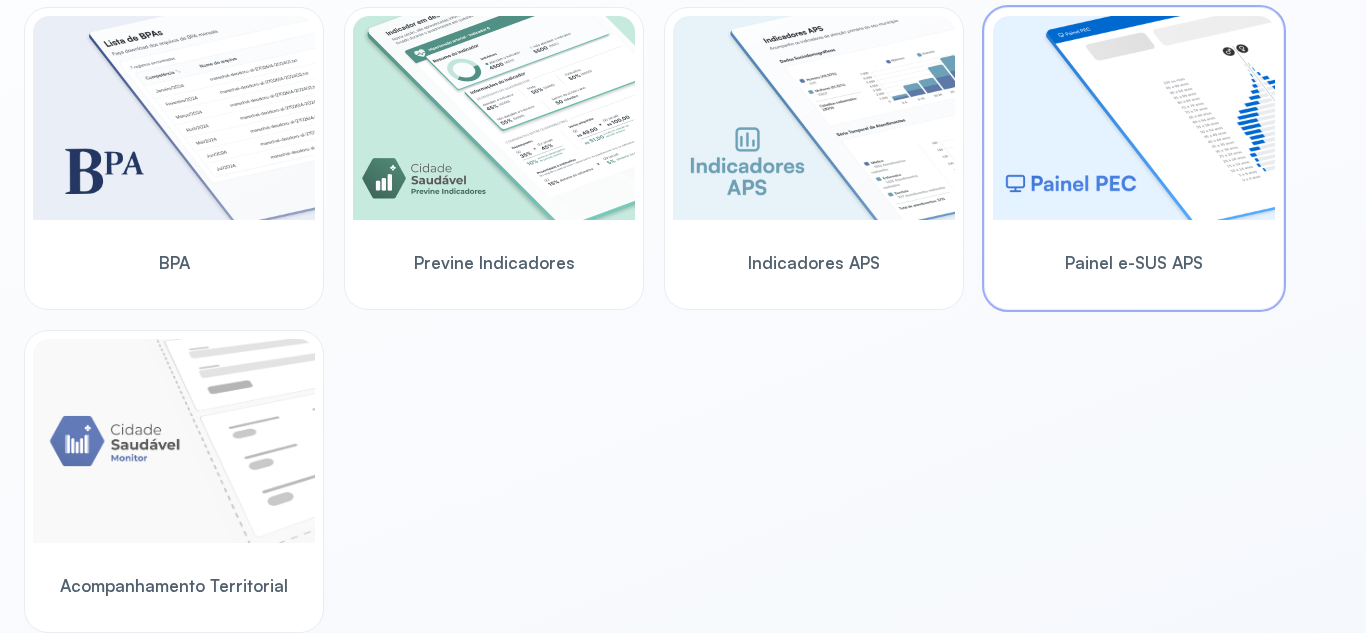 click at bounding box center (1134, 120) 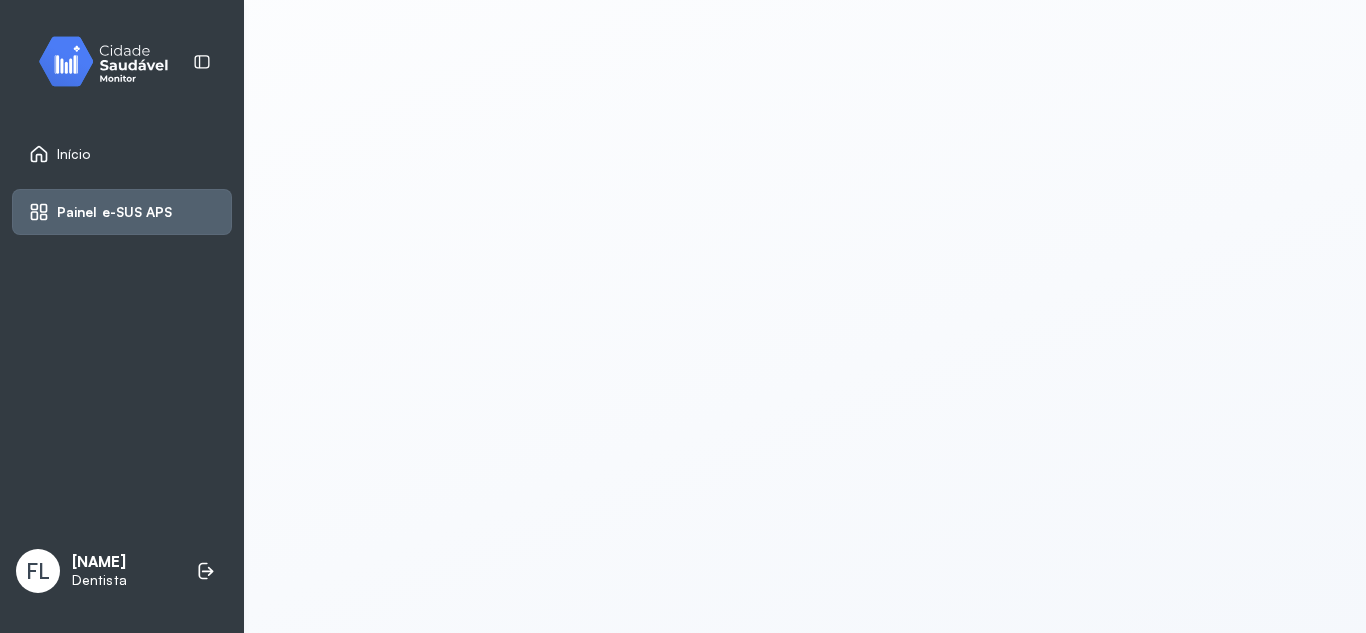 scroll, scrollTop: 4, scrollLeft: 0, axis: vertical 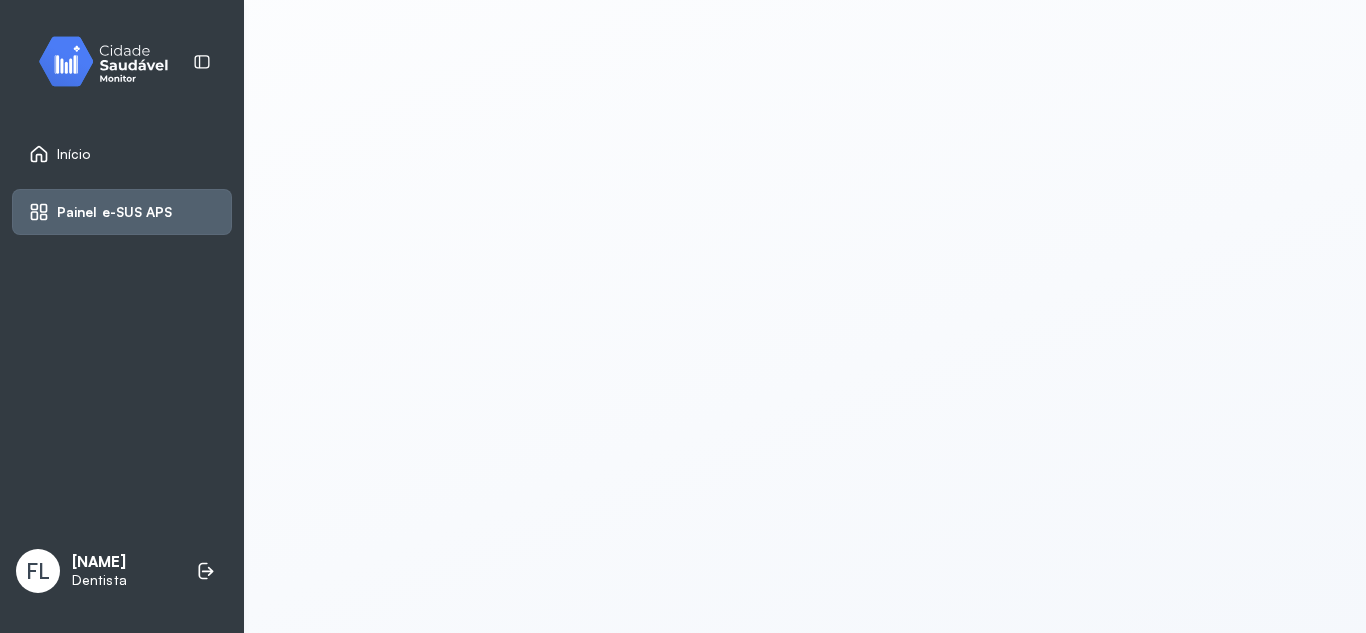 click 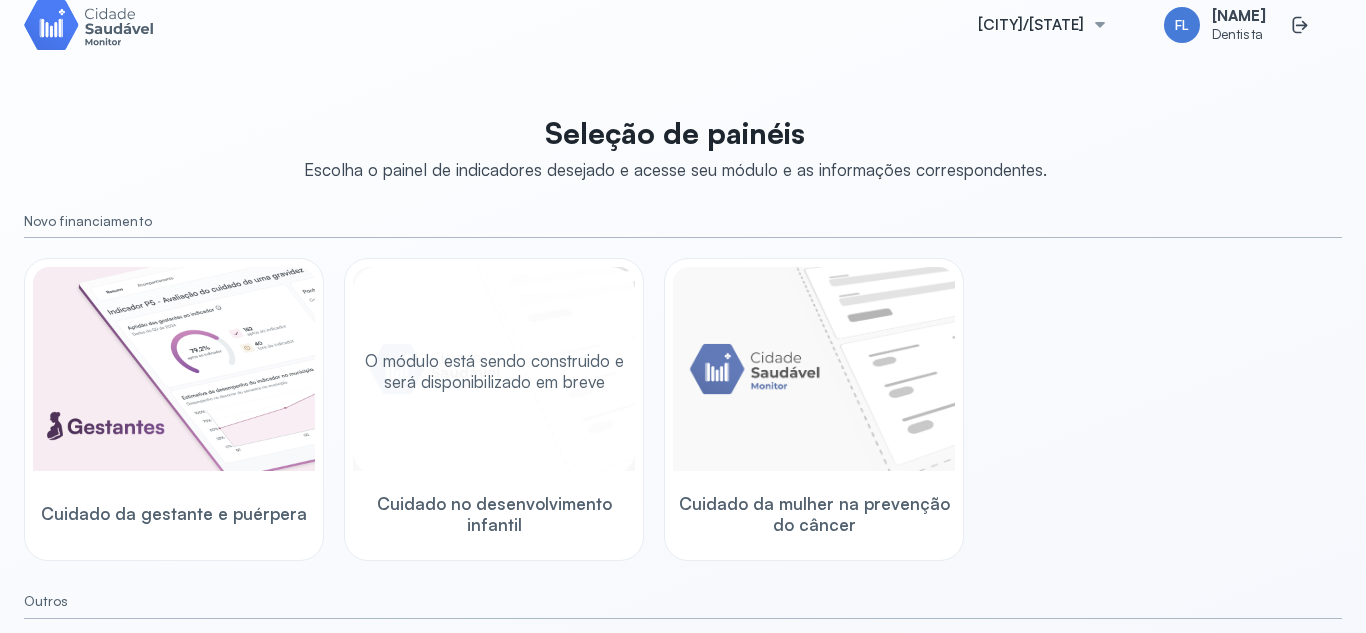 scroll, scrollTop: 0, scrollLeft: 0, axis: both 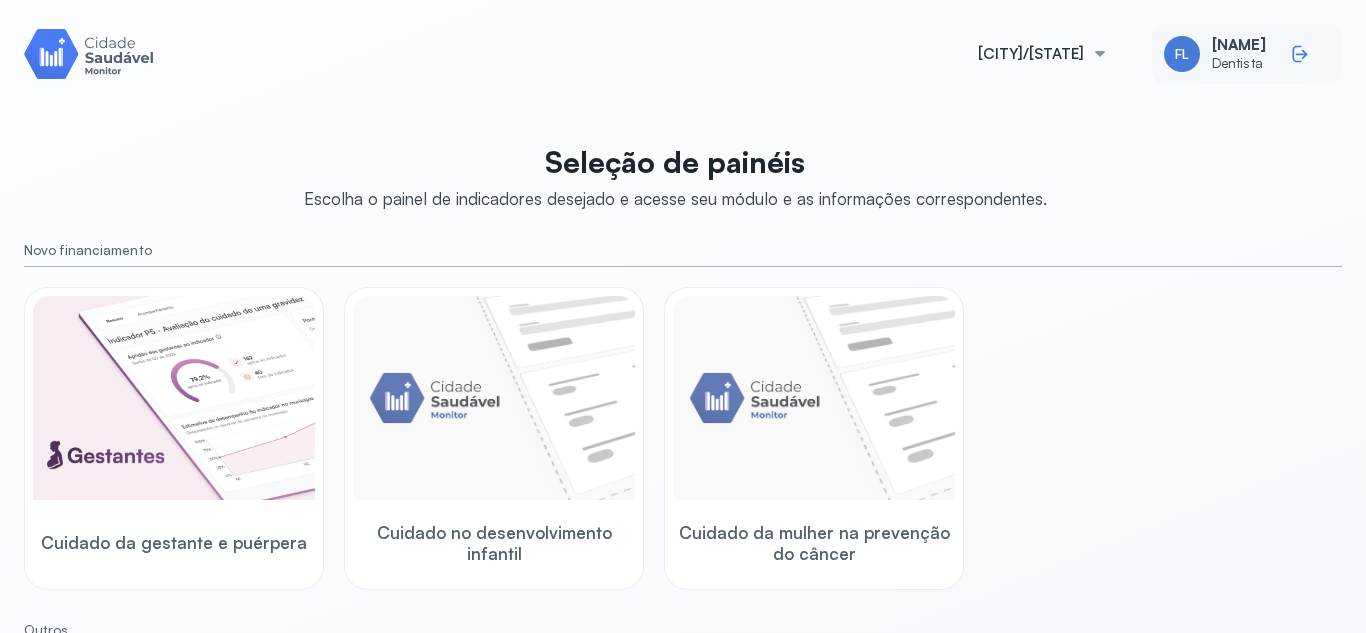click at bounding box center (1306, 54) 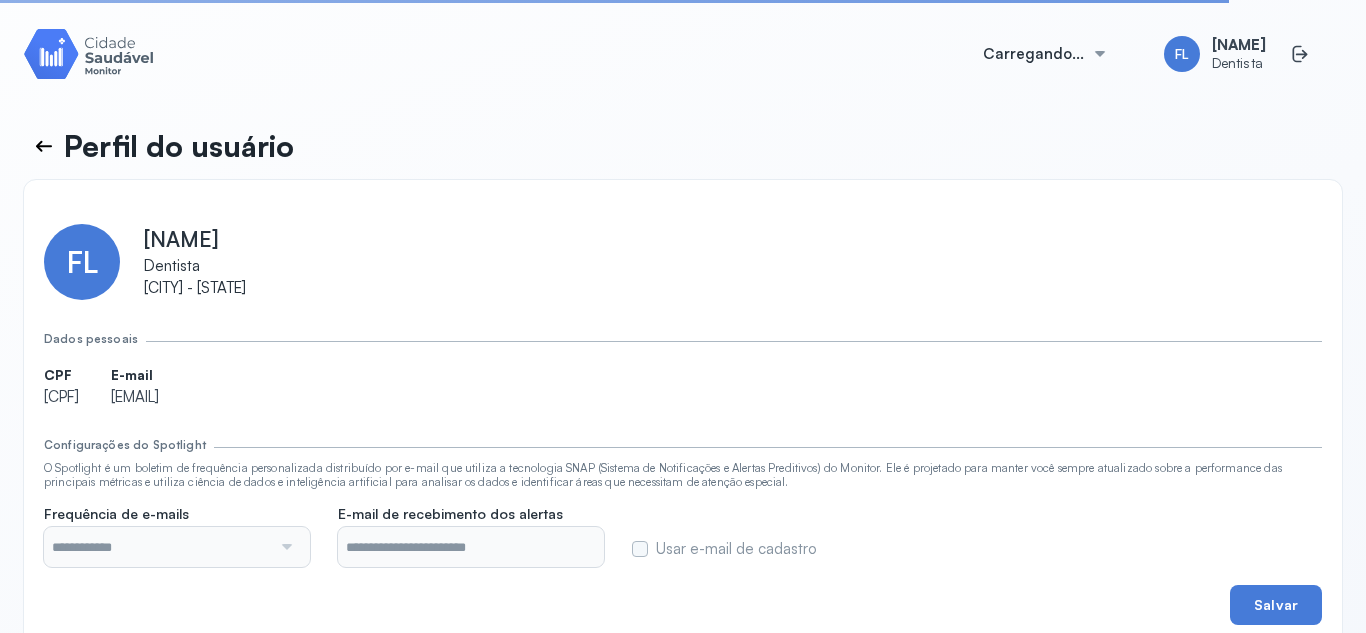 type on "**********" 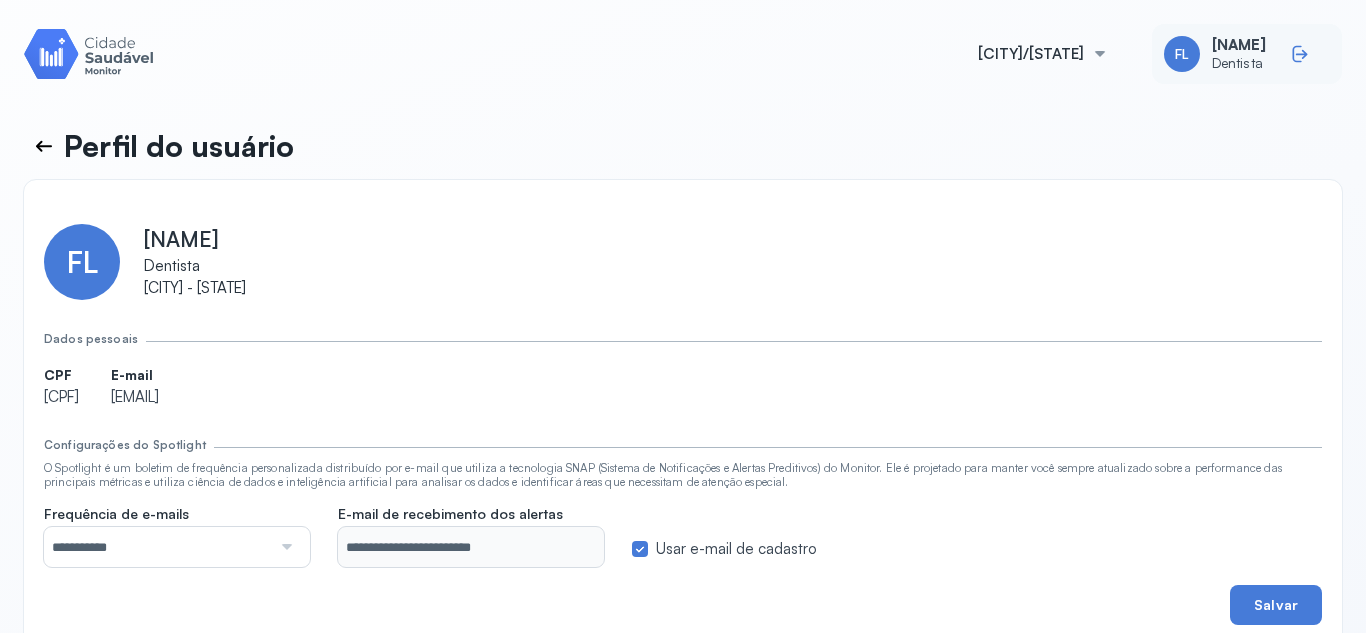 click 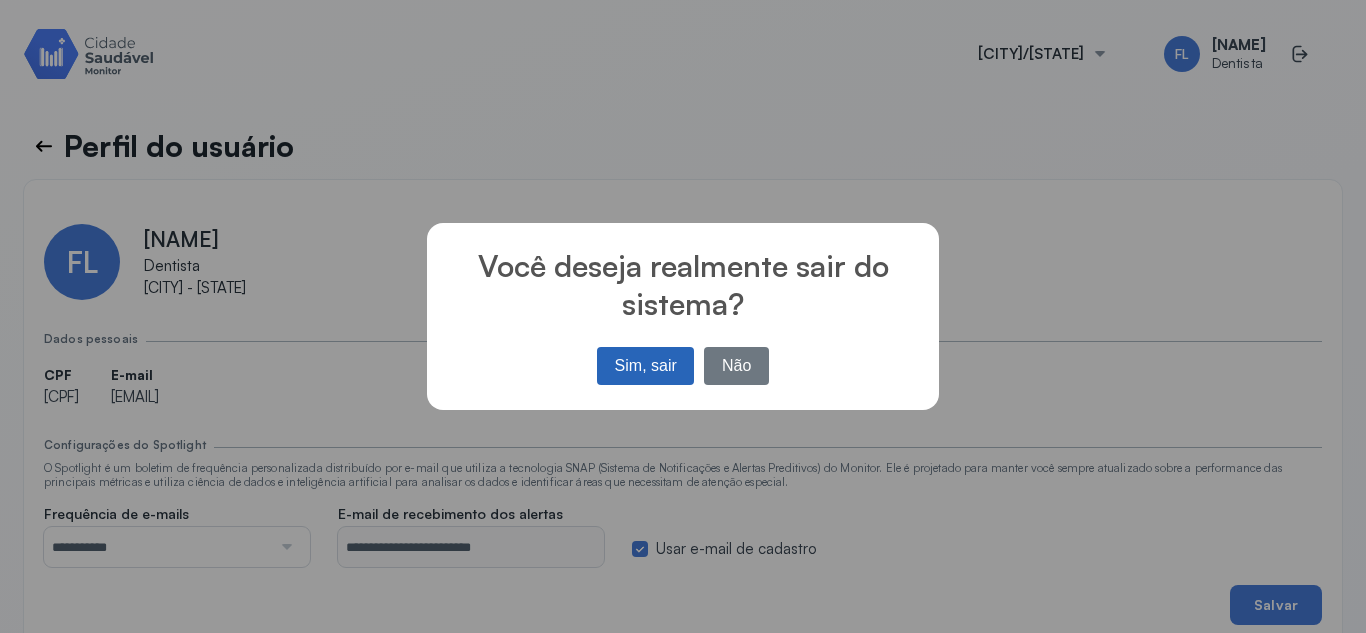 click on "Sim, sair" at bounding box center (645, 366) 